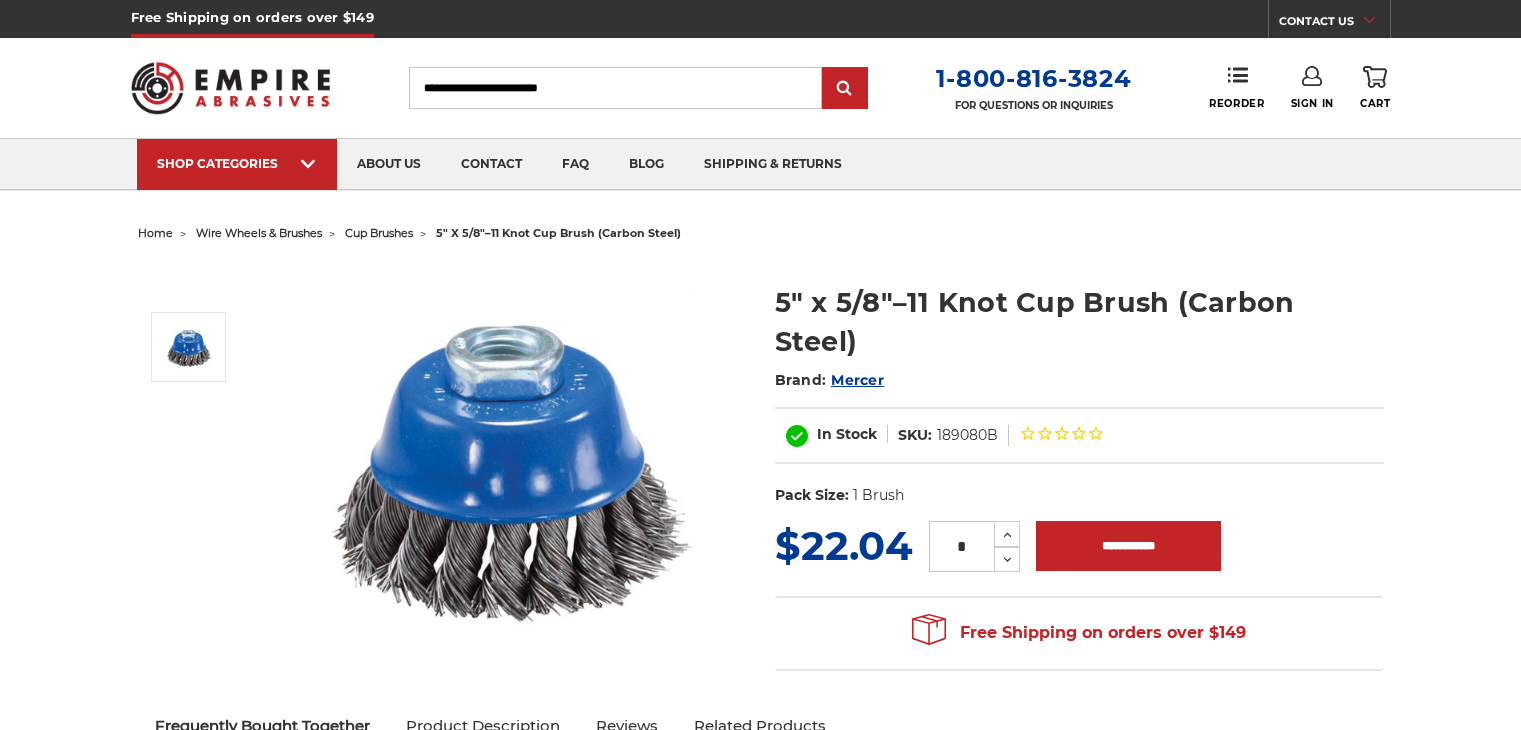 scroll, scrollTop: 0, scrollLeft: 0, axis: both 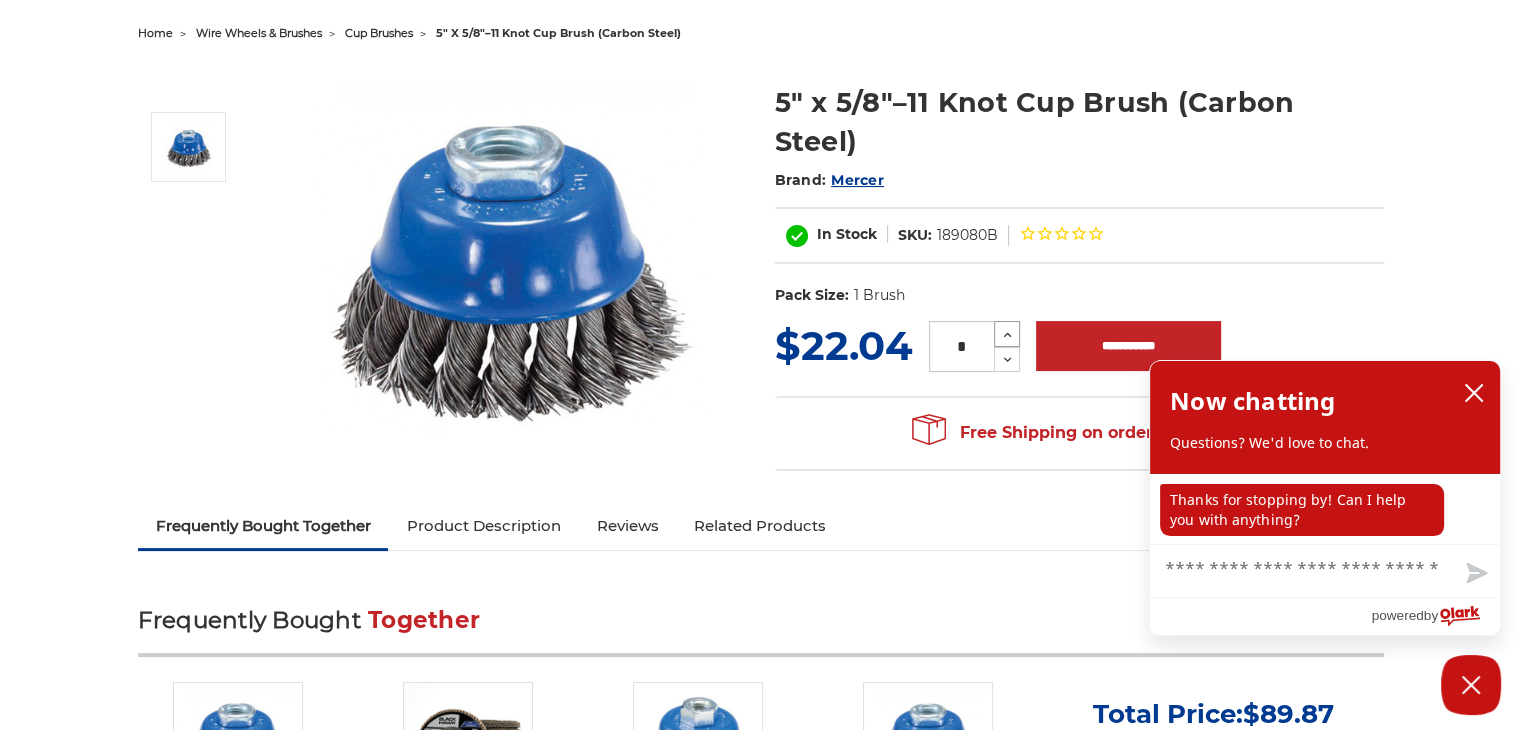 click 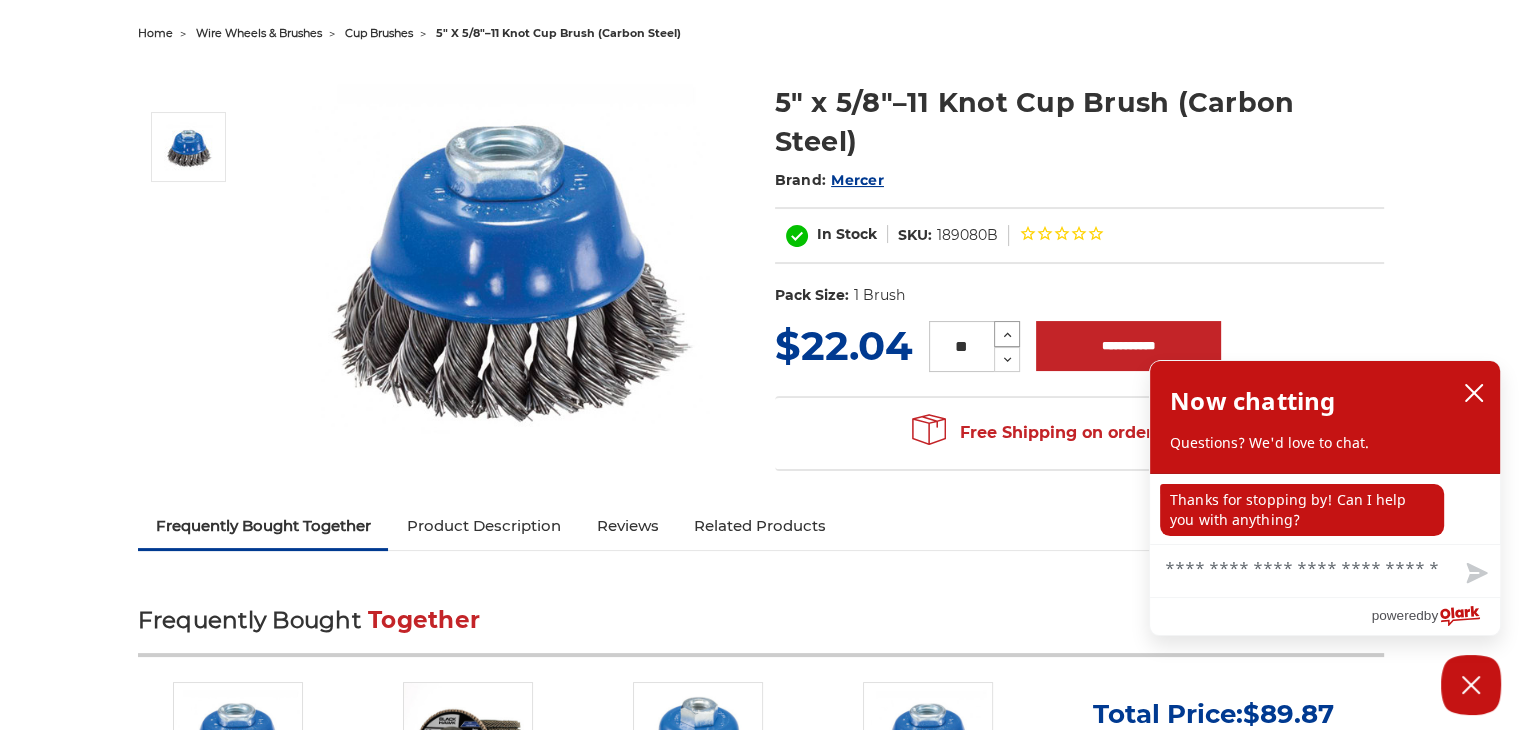 click 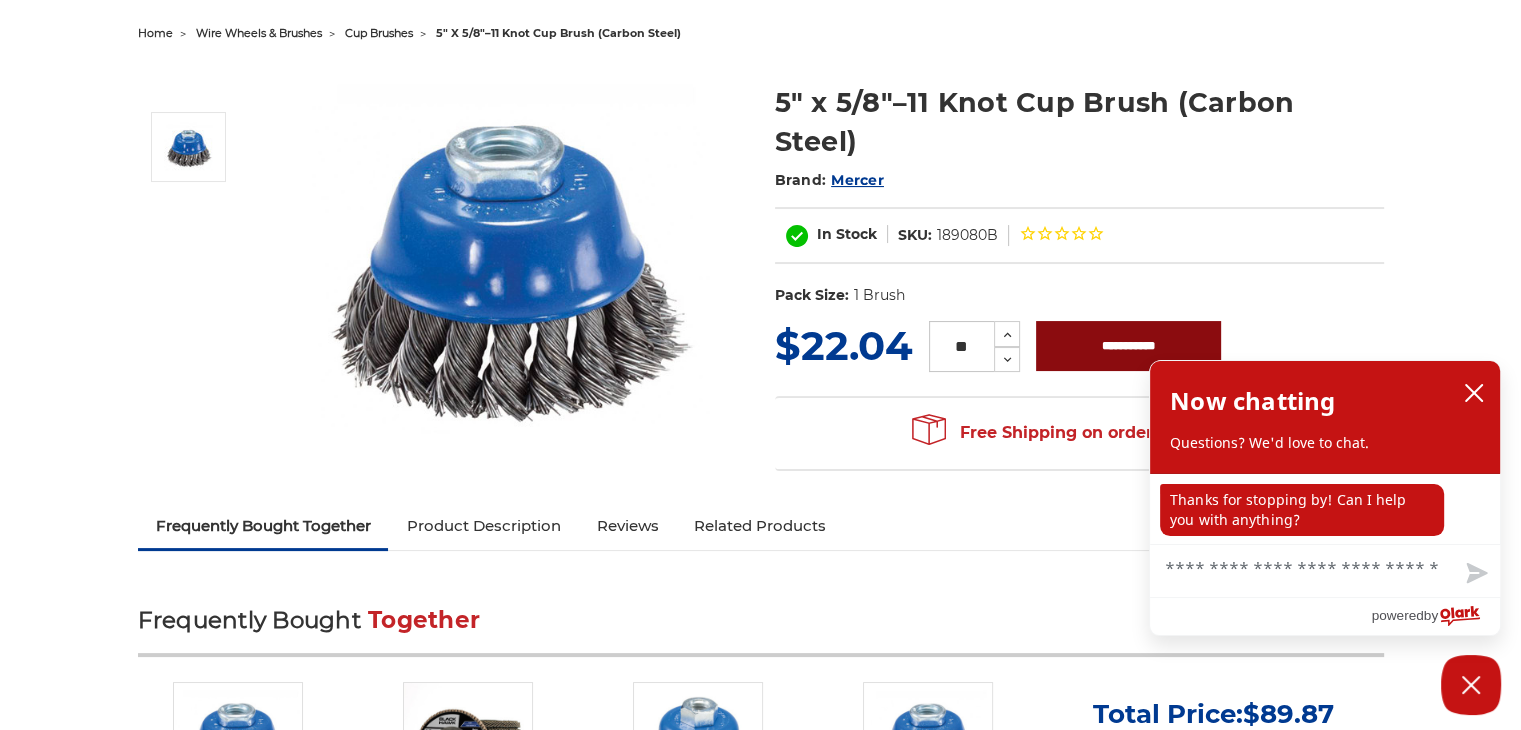 click on "**********" at bounding box center [1128, 346] 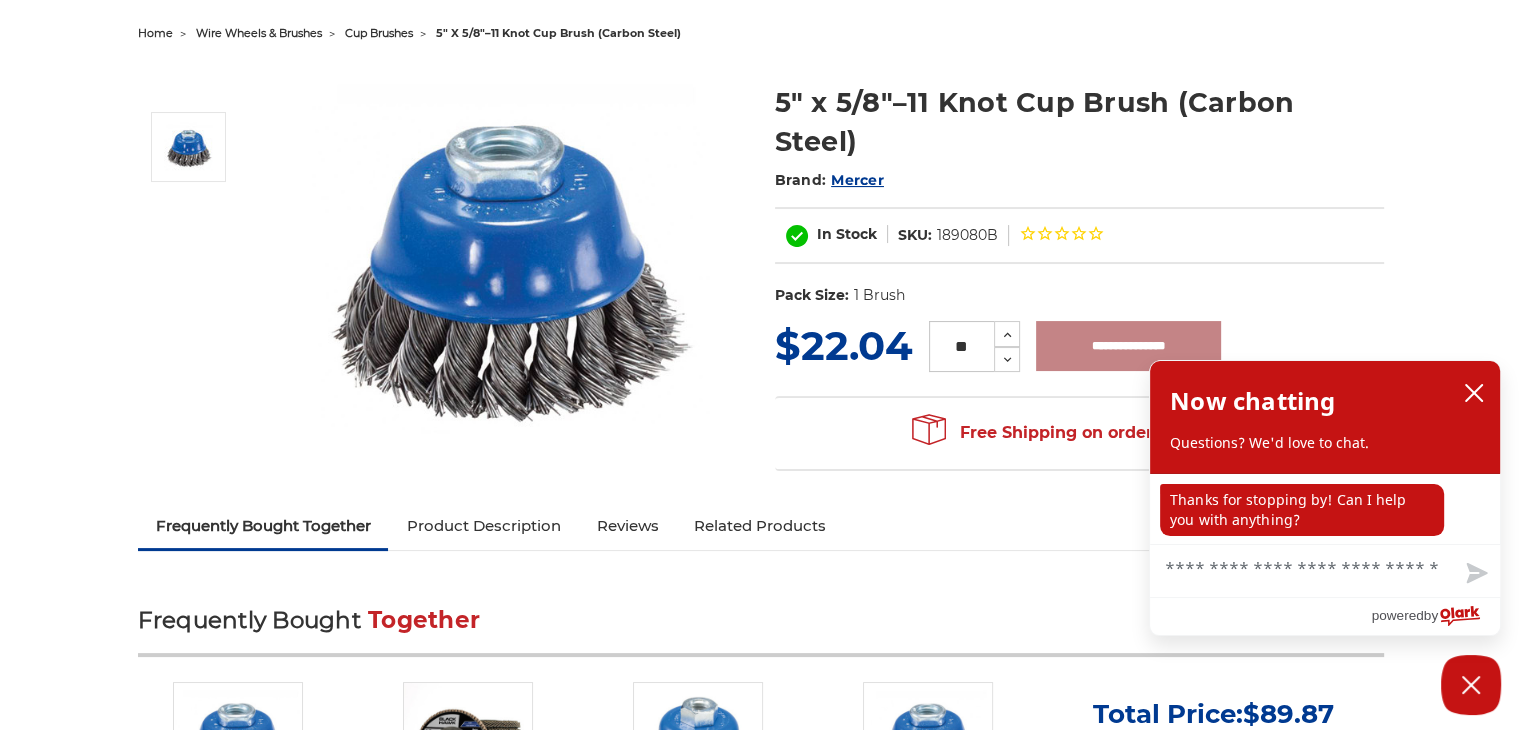 type on "**********" 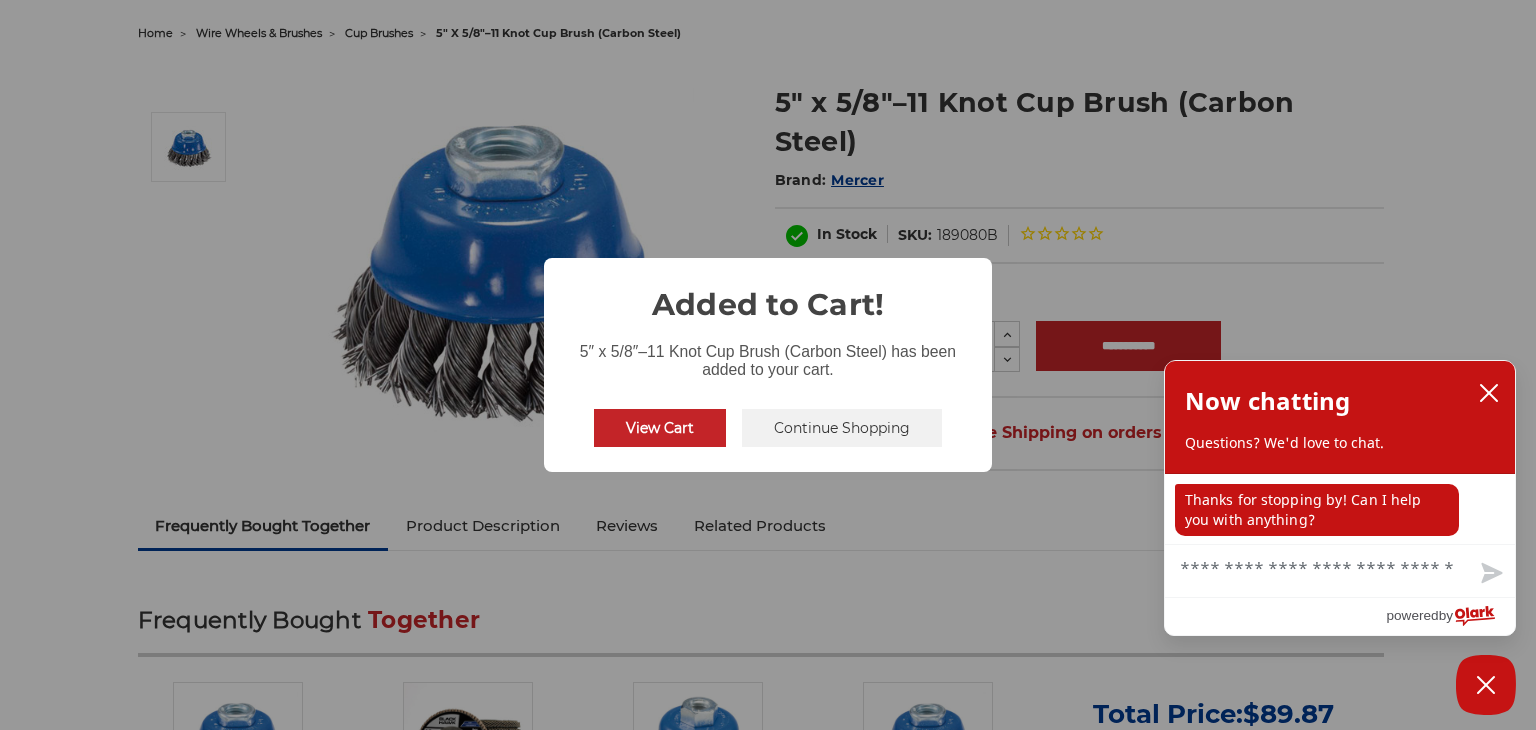 click on "View Cart" at bounding box center (660, 428) 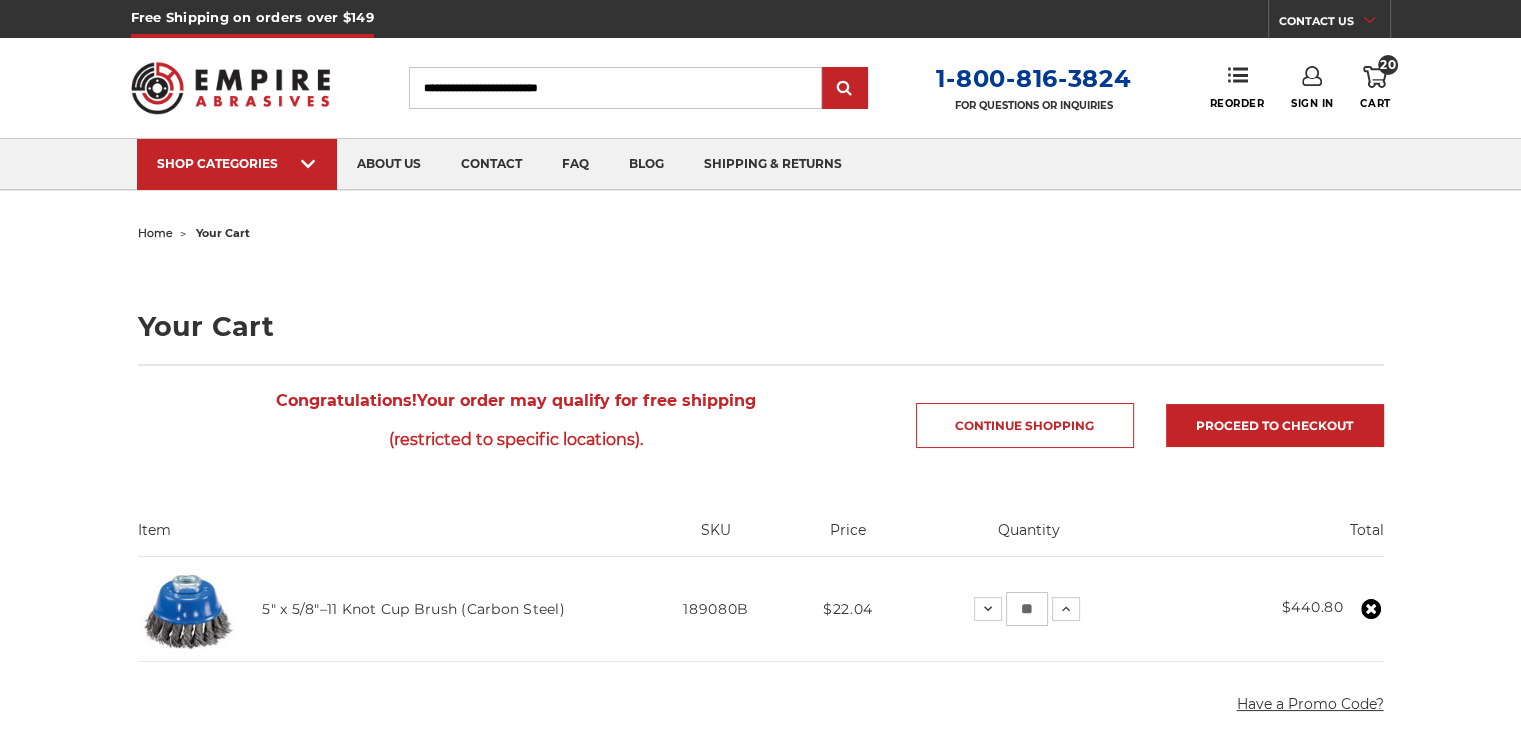 scroll, scrollTop: 200, scrollLeft: 0, axis: vertical 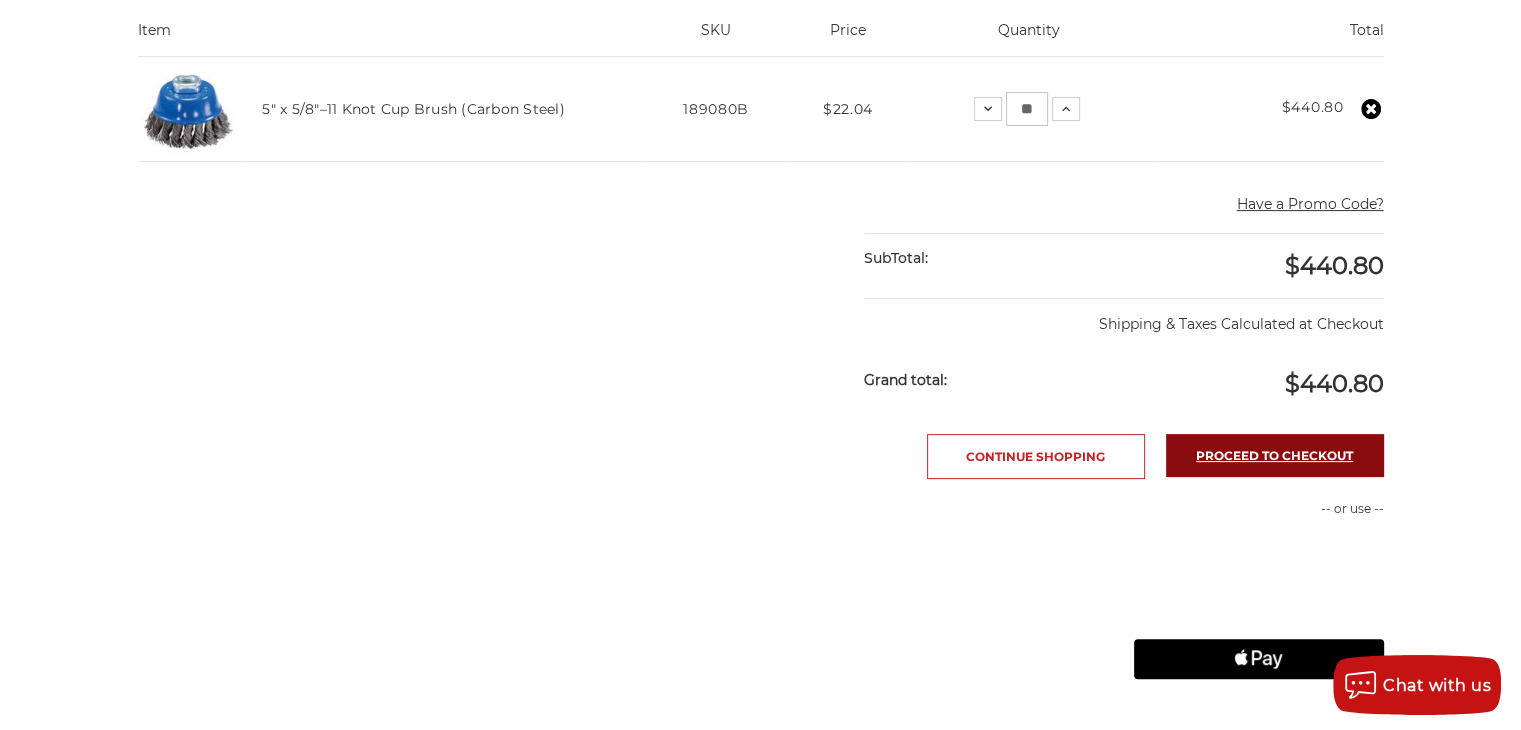 click on "Proceed to checkout" at bounding box center [1275, 455] 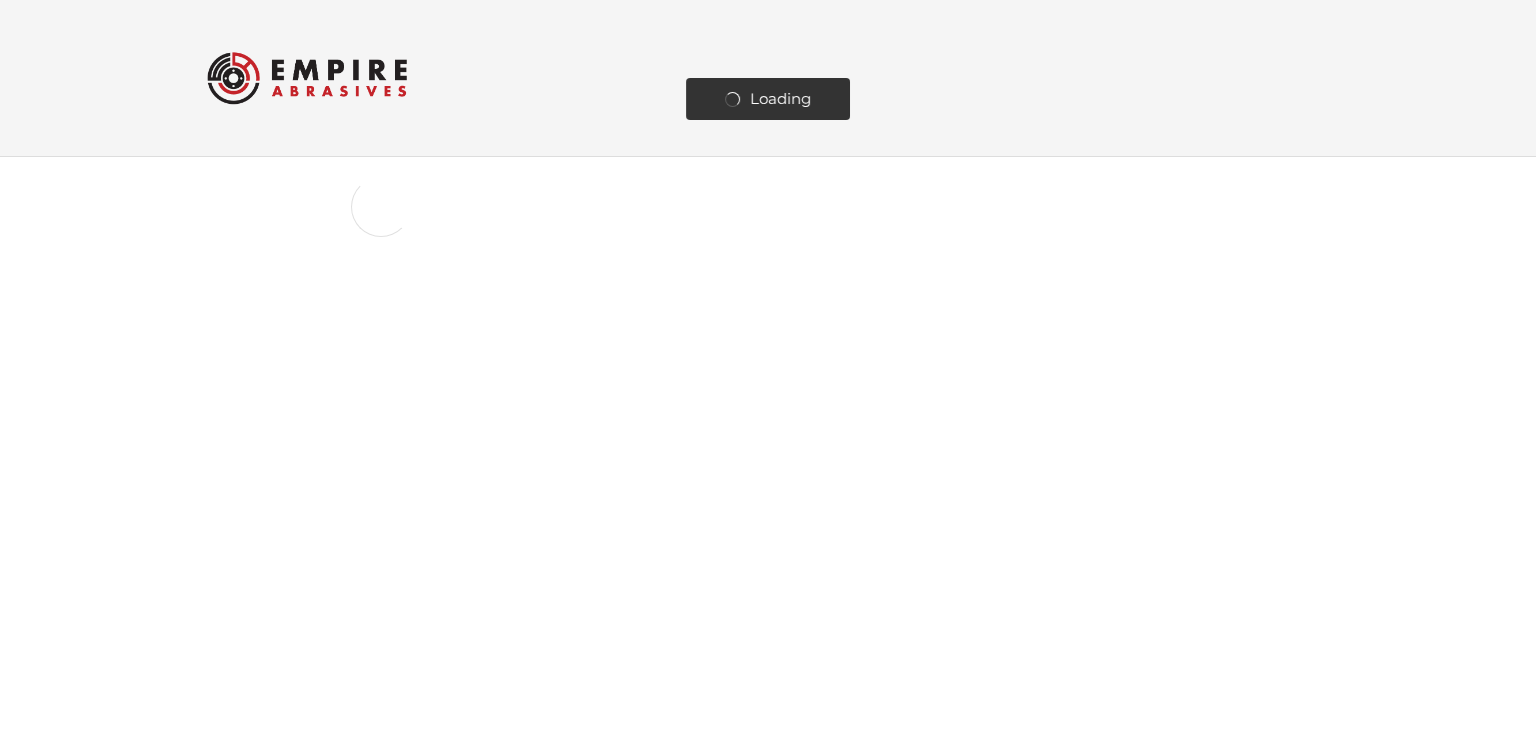 scroll, scrollTop: 0, scrollLeft: 0, axis: both 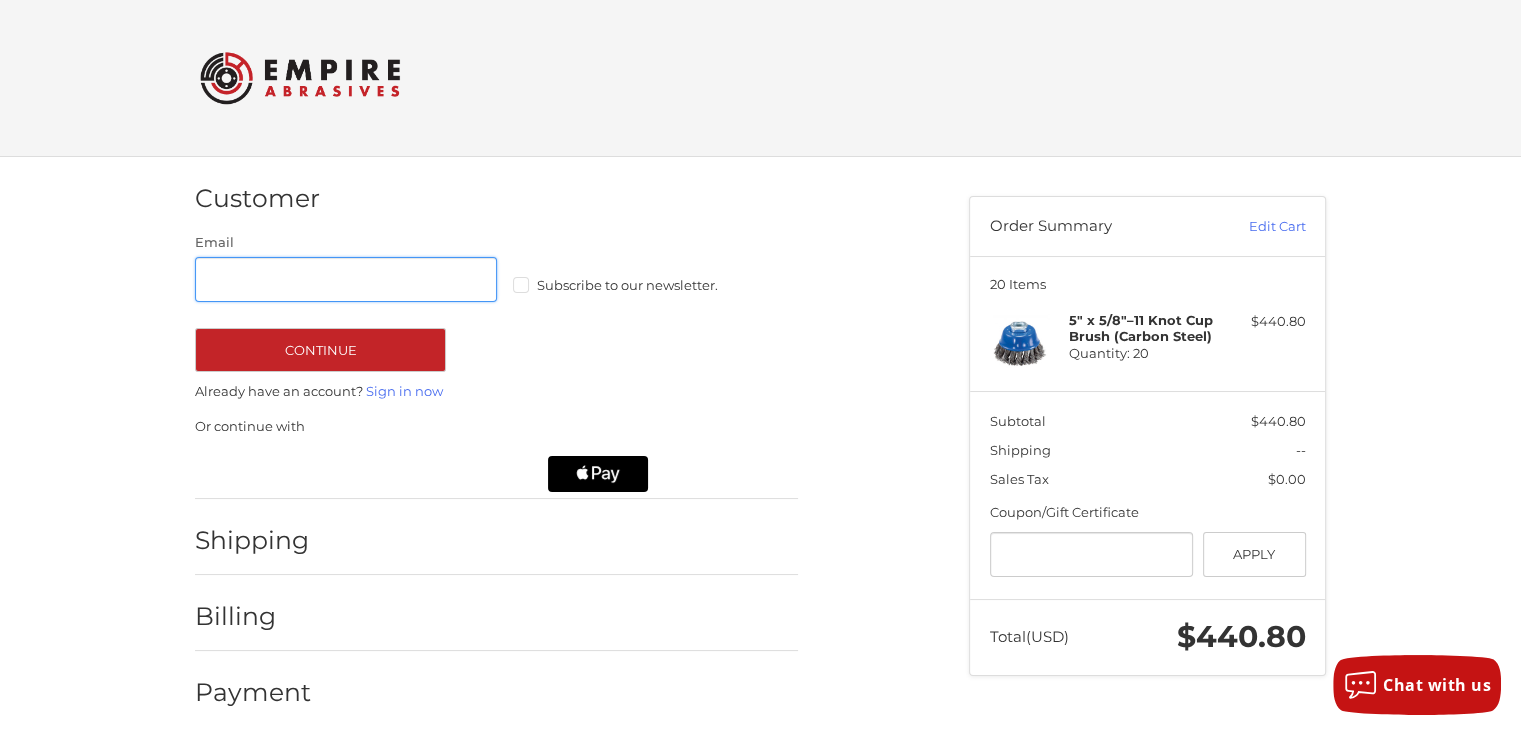 click on "Email" at bounding box center (346, 279) 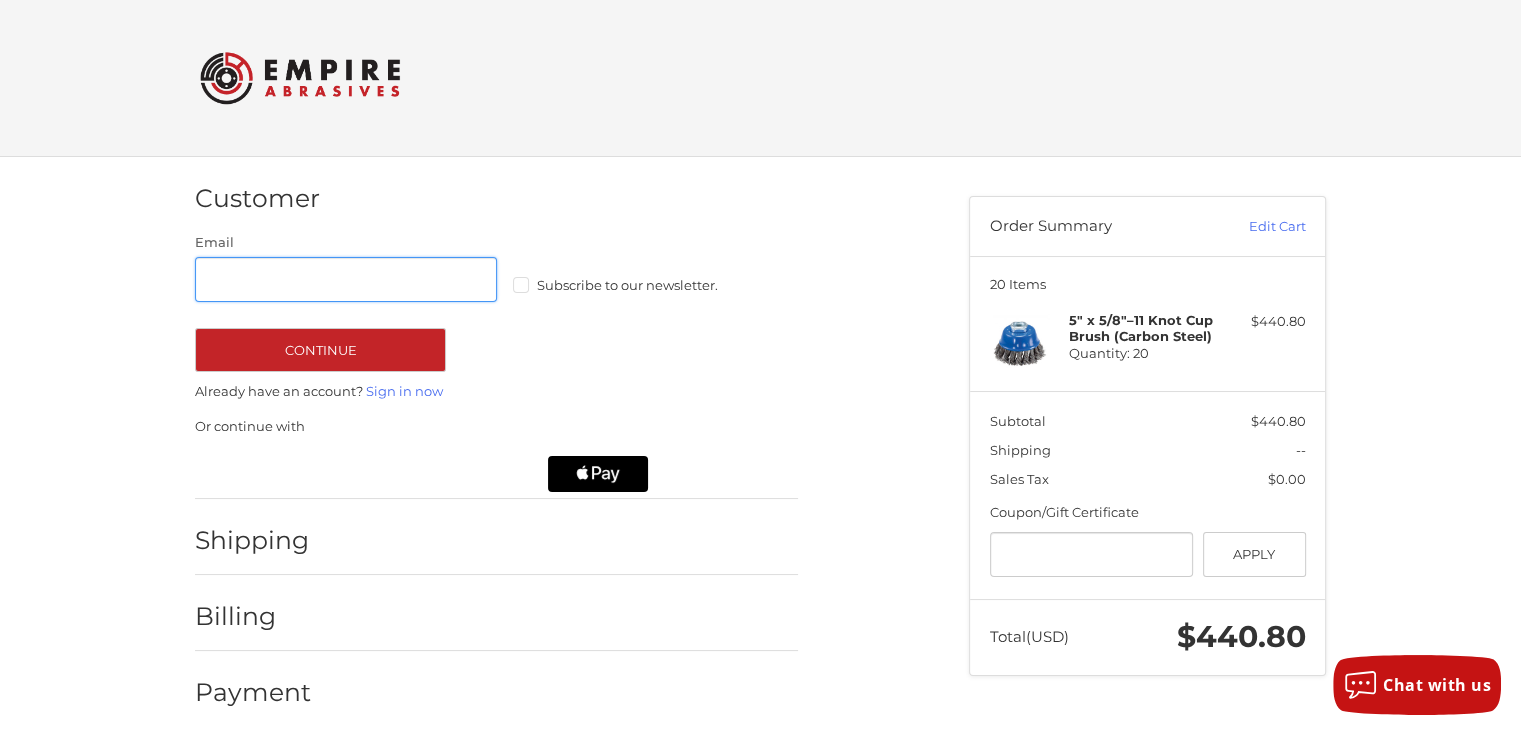 type on "**********" 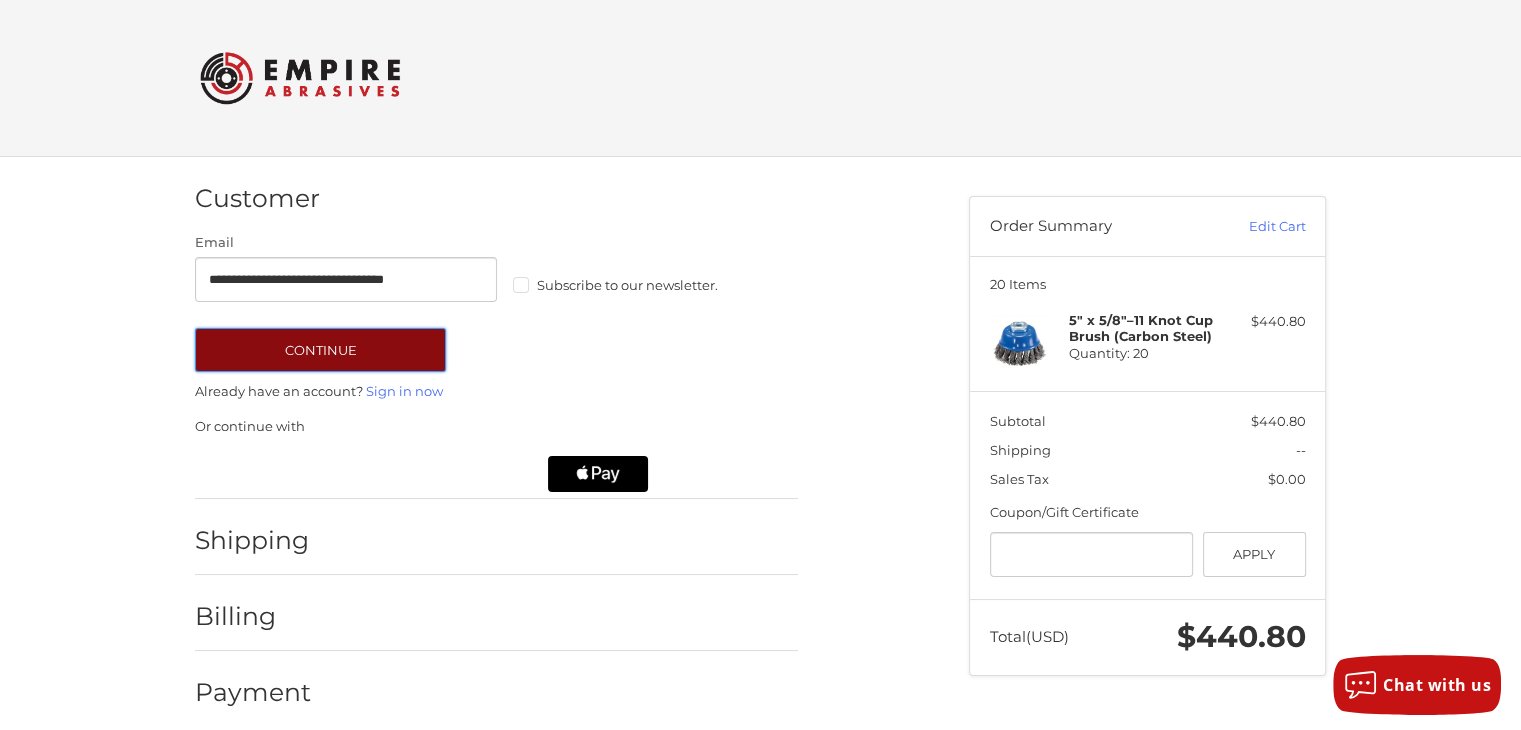 click on "Continue" at bounding box center [320, 350] 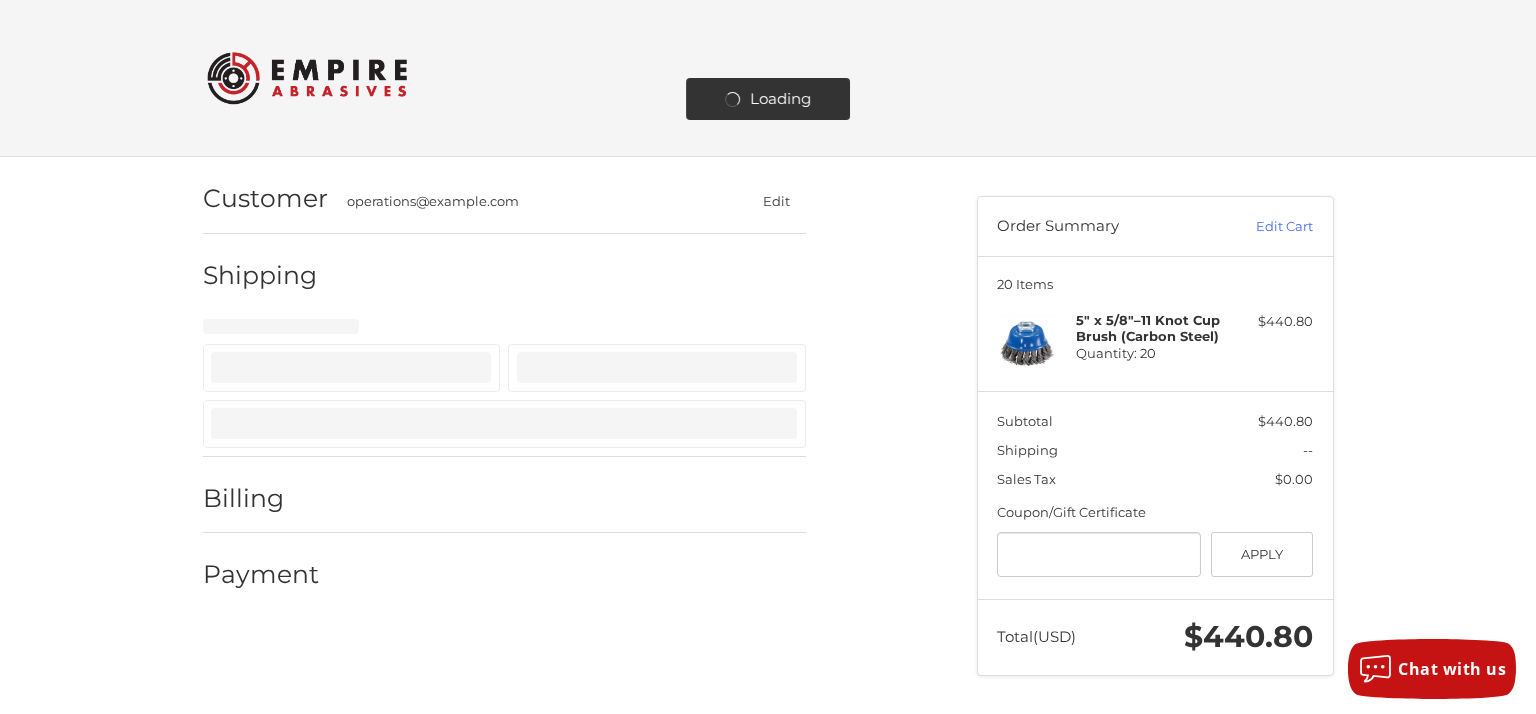 select on "**" 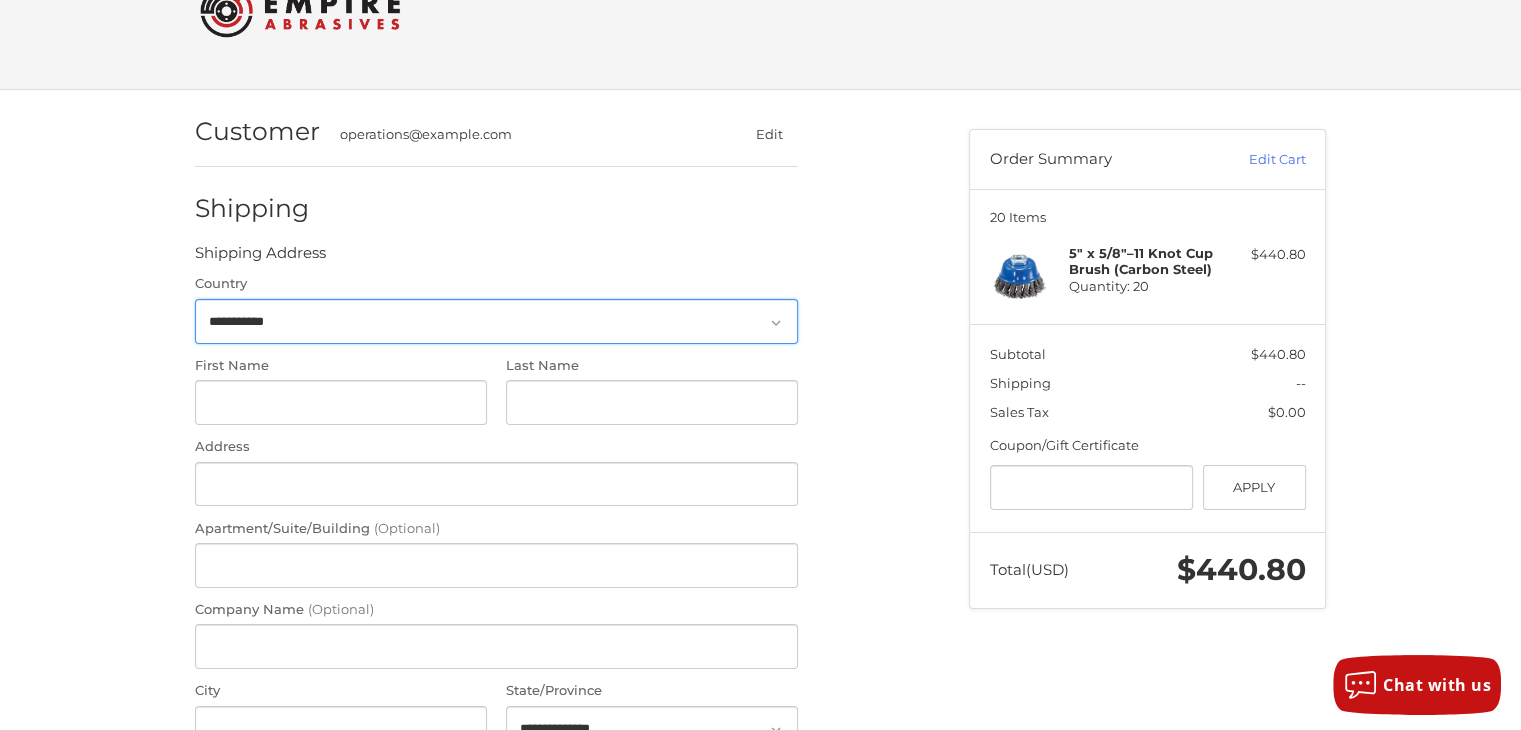 scroll, scrollTop: 87, scrollLeft: 0, axis: vertical 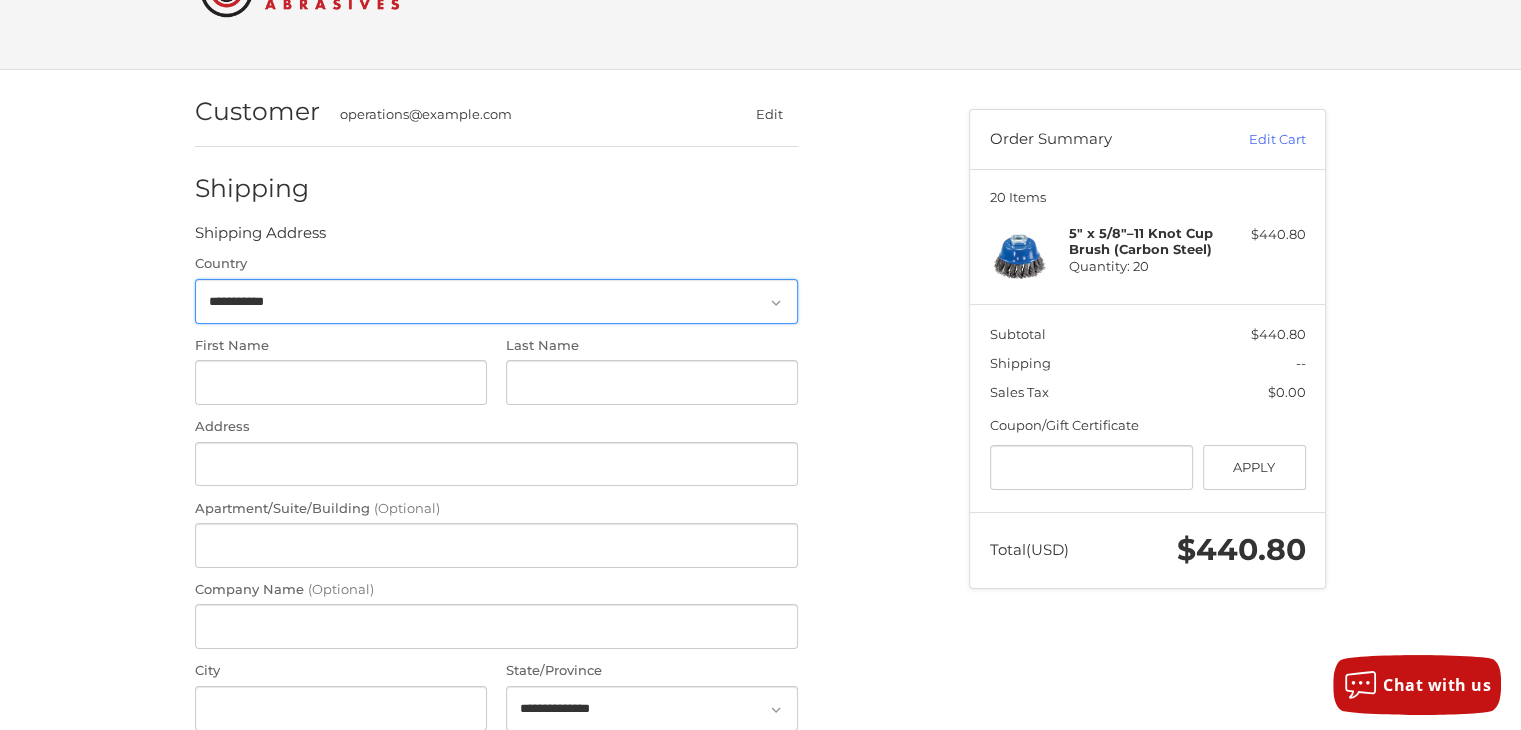 click on "**********" at bounding box center (496, 301) 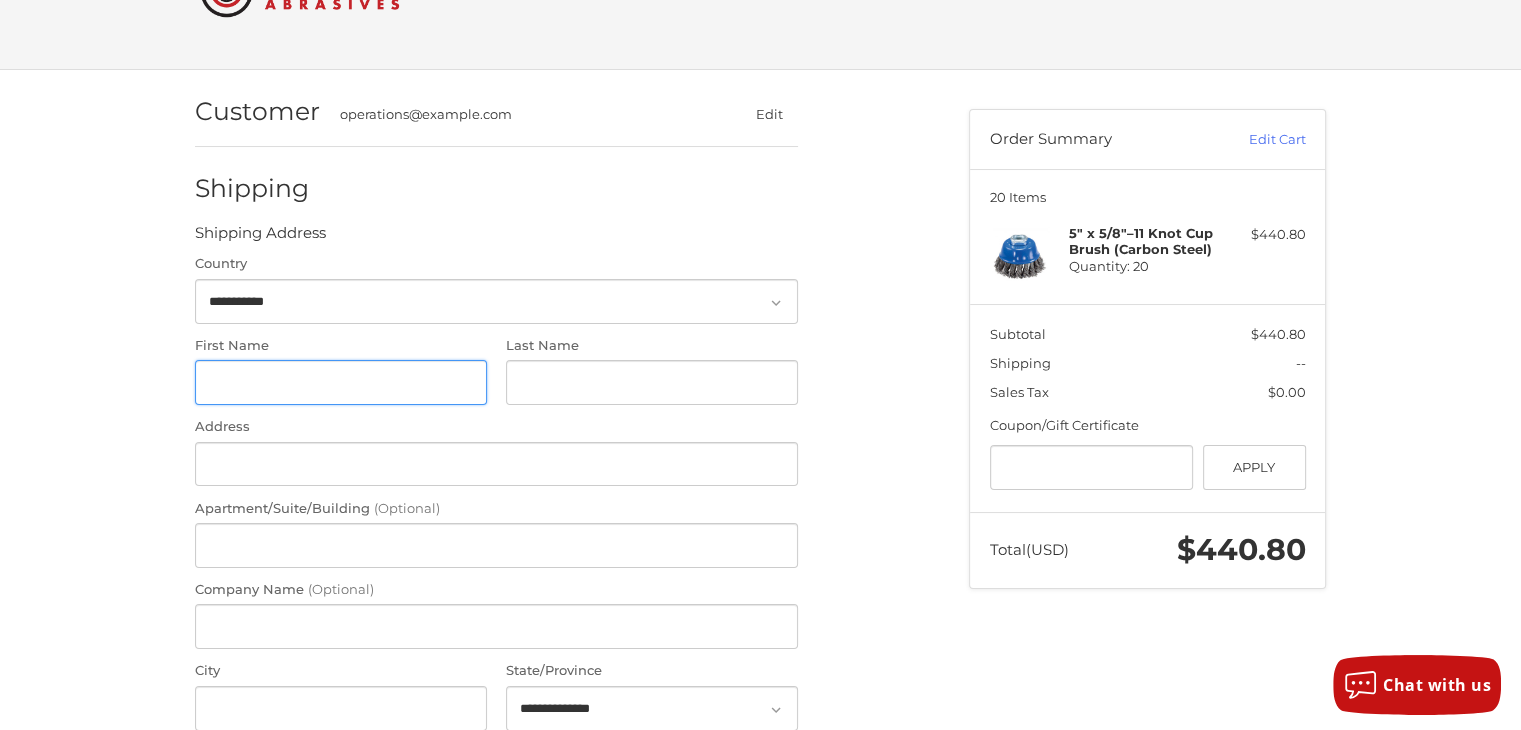 click on "First Name" at bounding box center (341, 382) 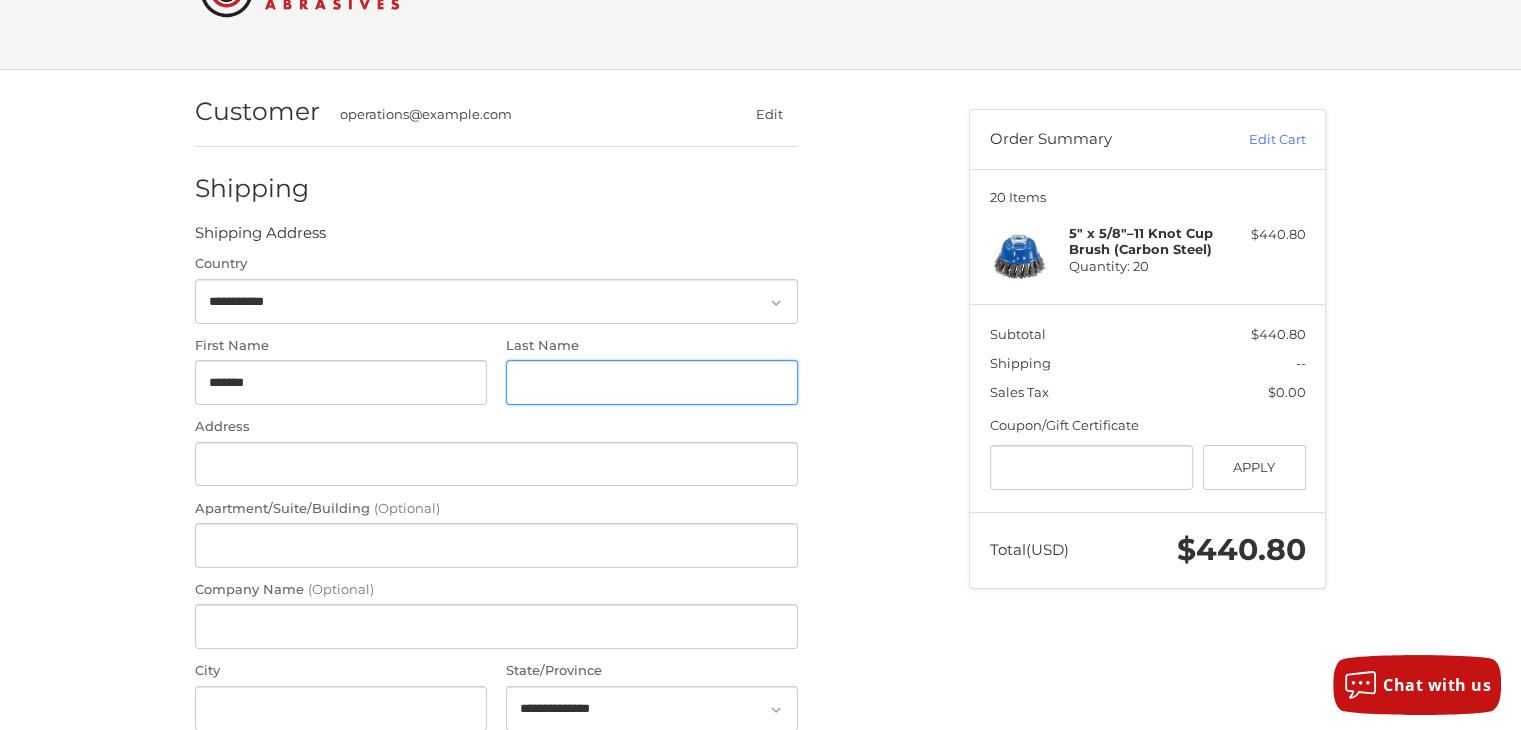 type on "********" 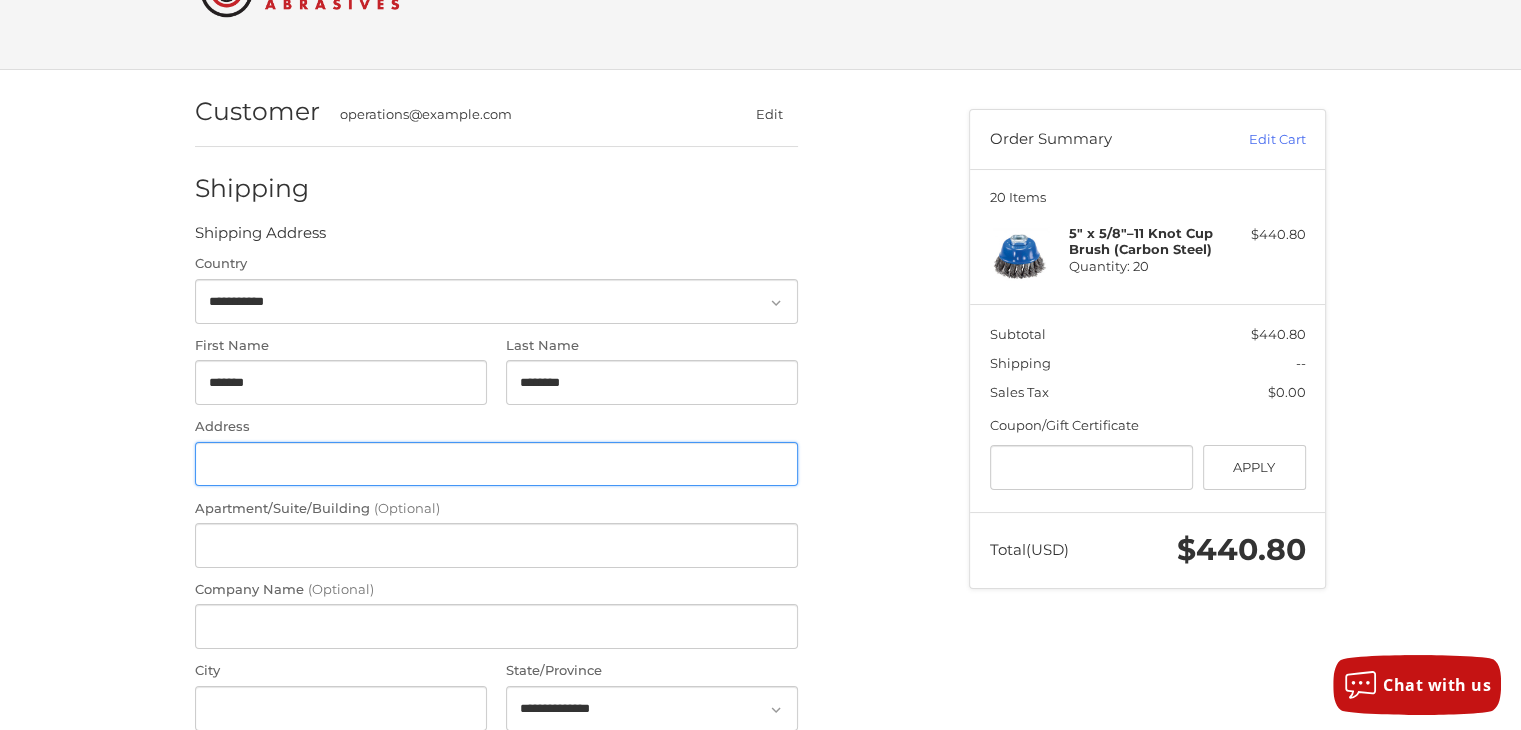 type on "**********" 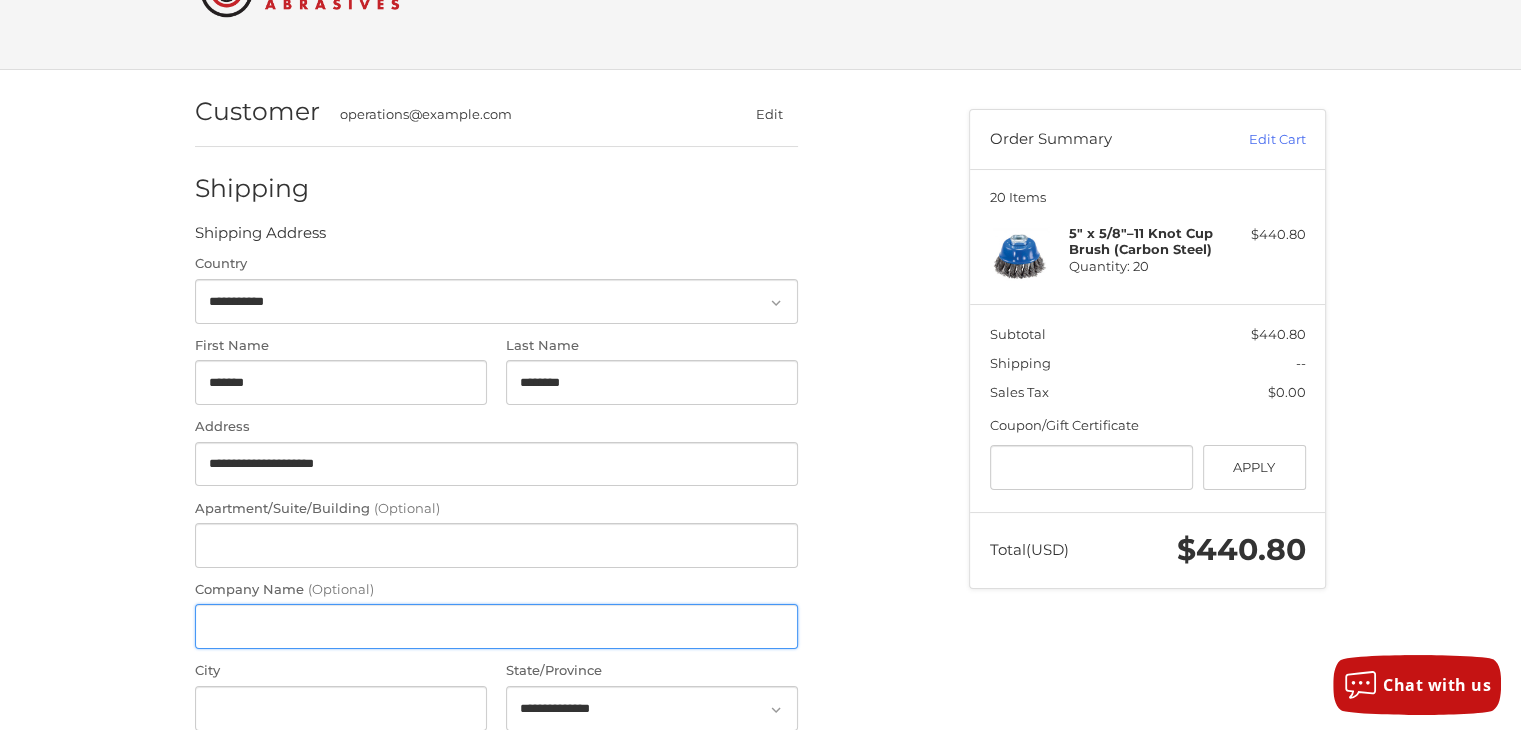 type on "**********" 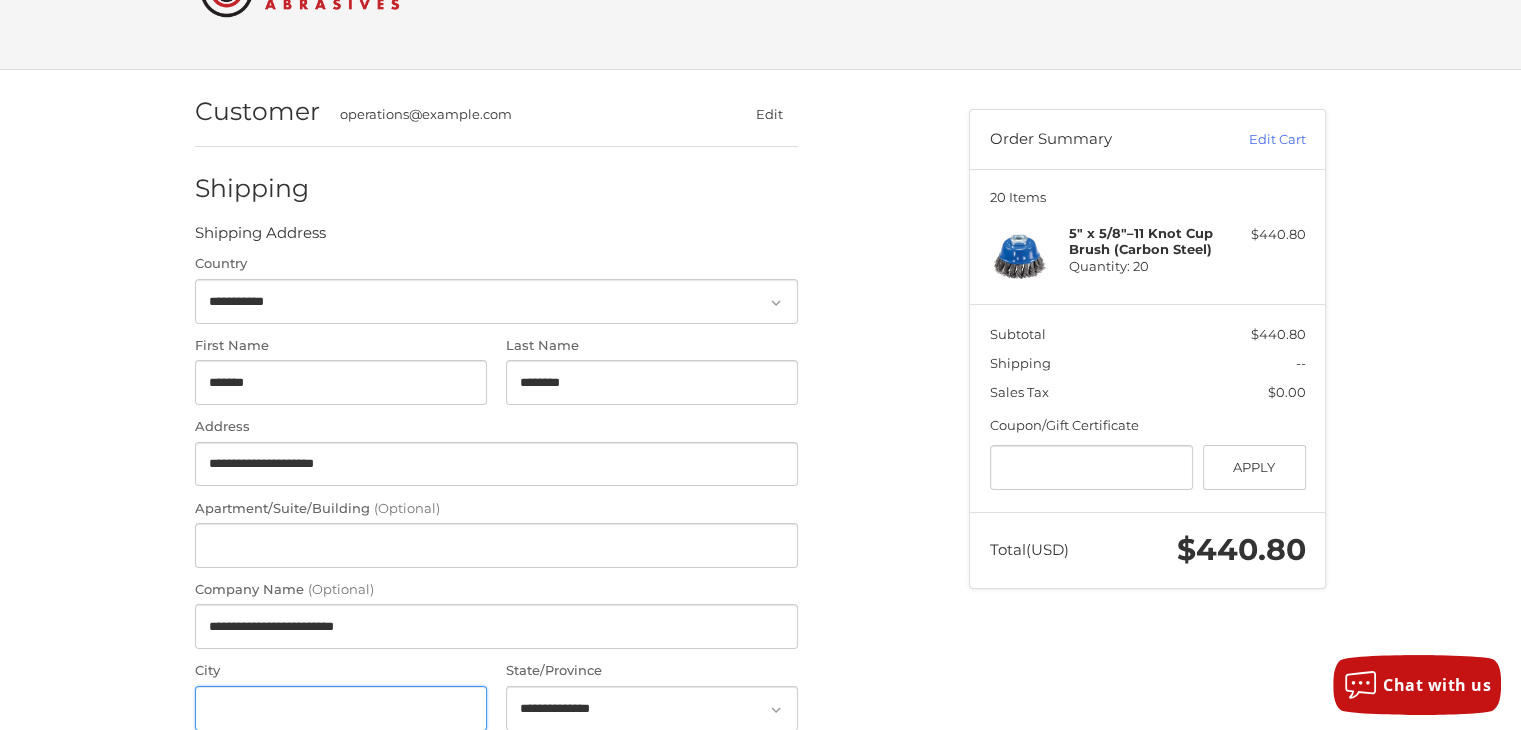 type on "*********" 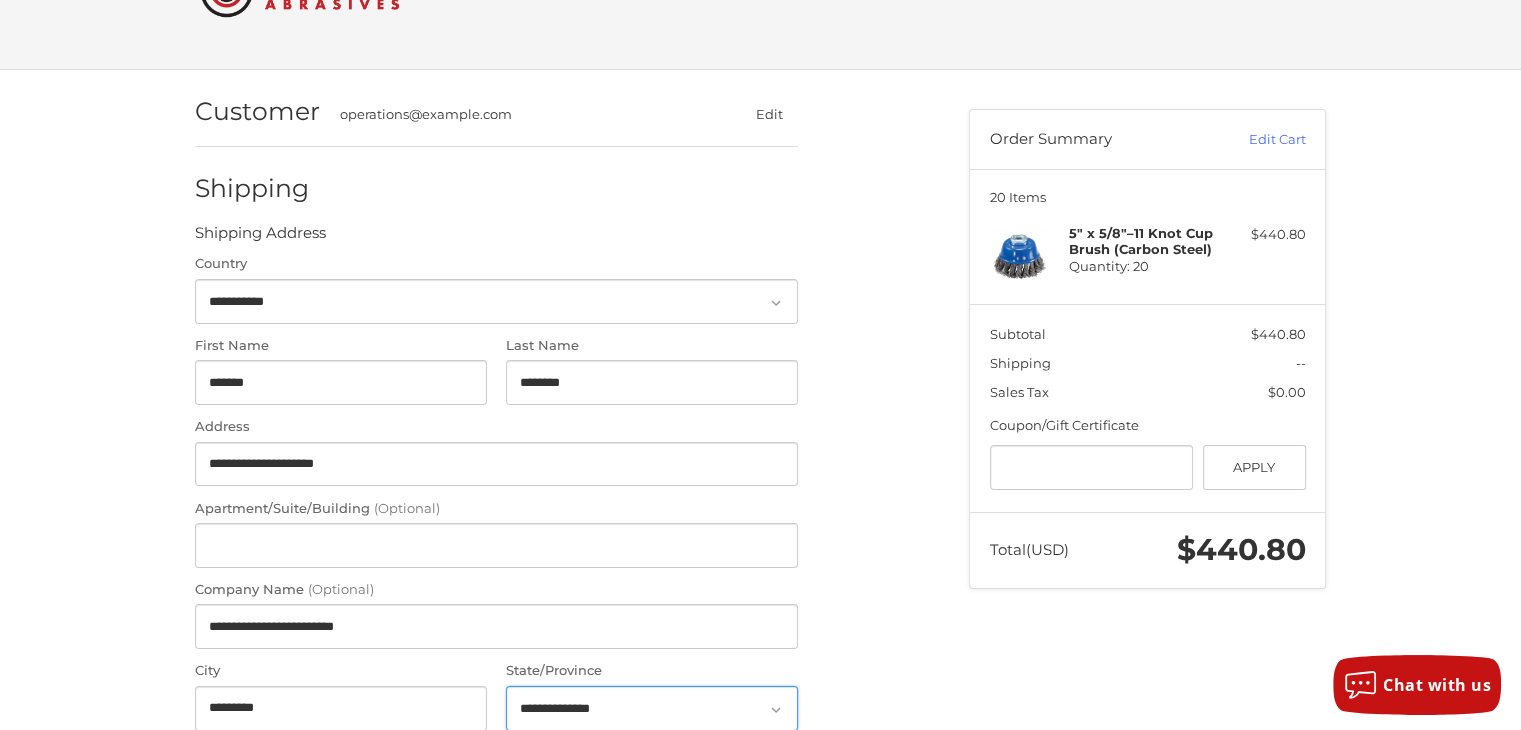select on "**" 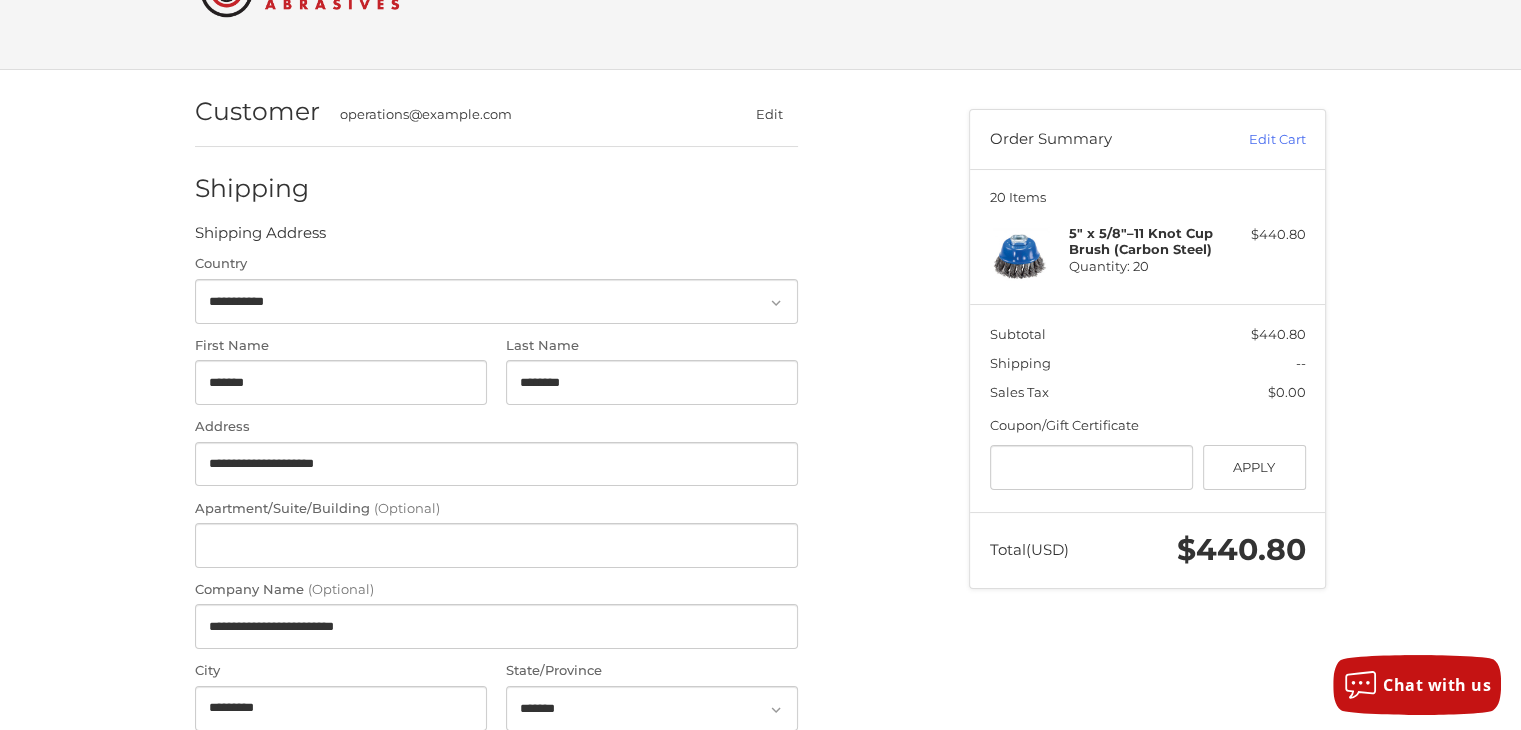 type on "*****" 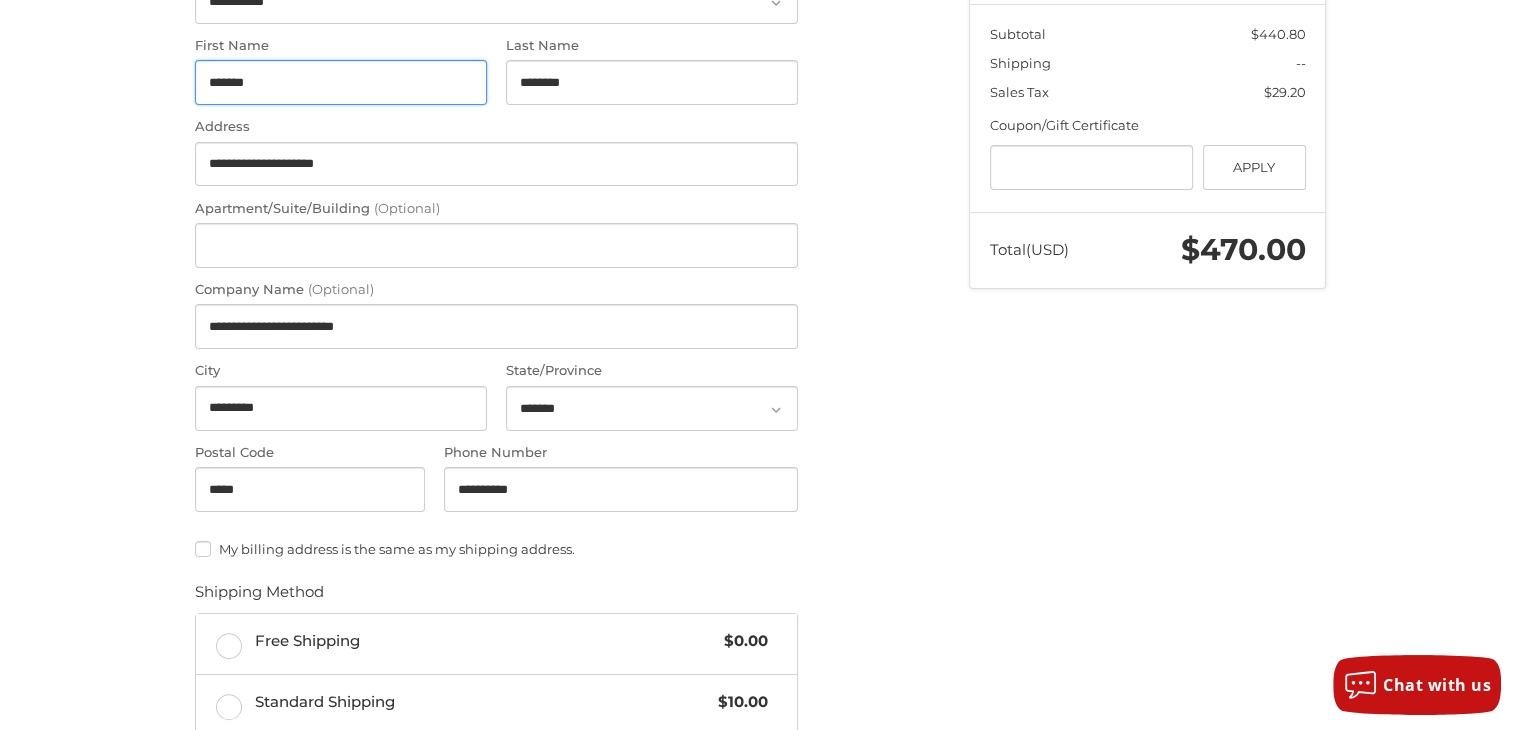 scroll, scrollTop: 487, scrollLeft: 0, axis: vertical 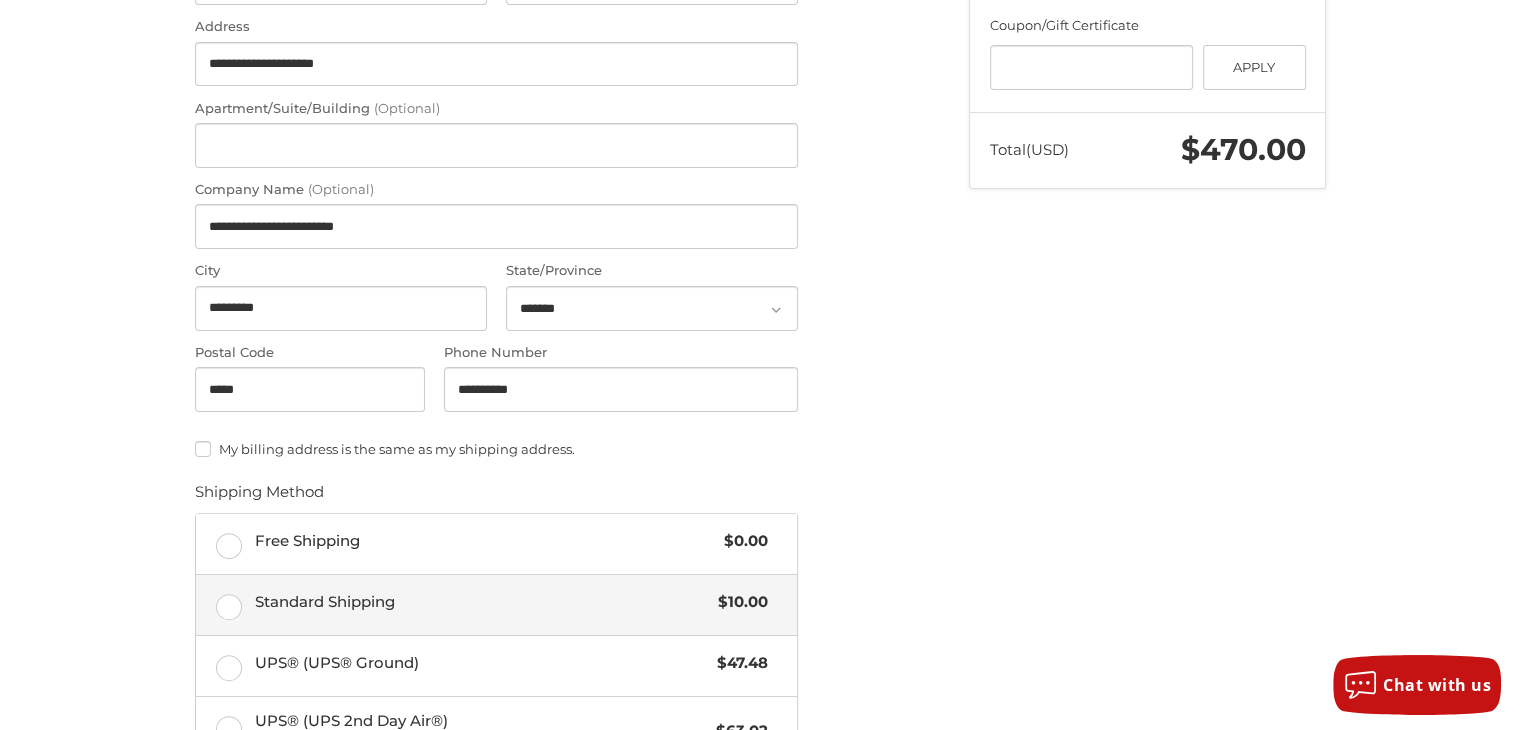 click on "Standard Shipping" at bounding box center [482, 602] 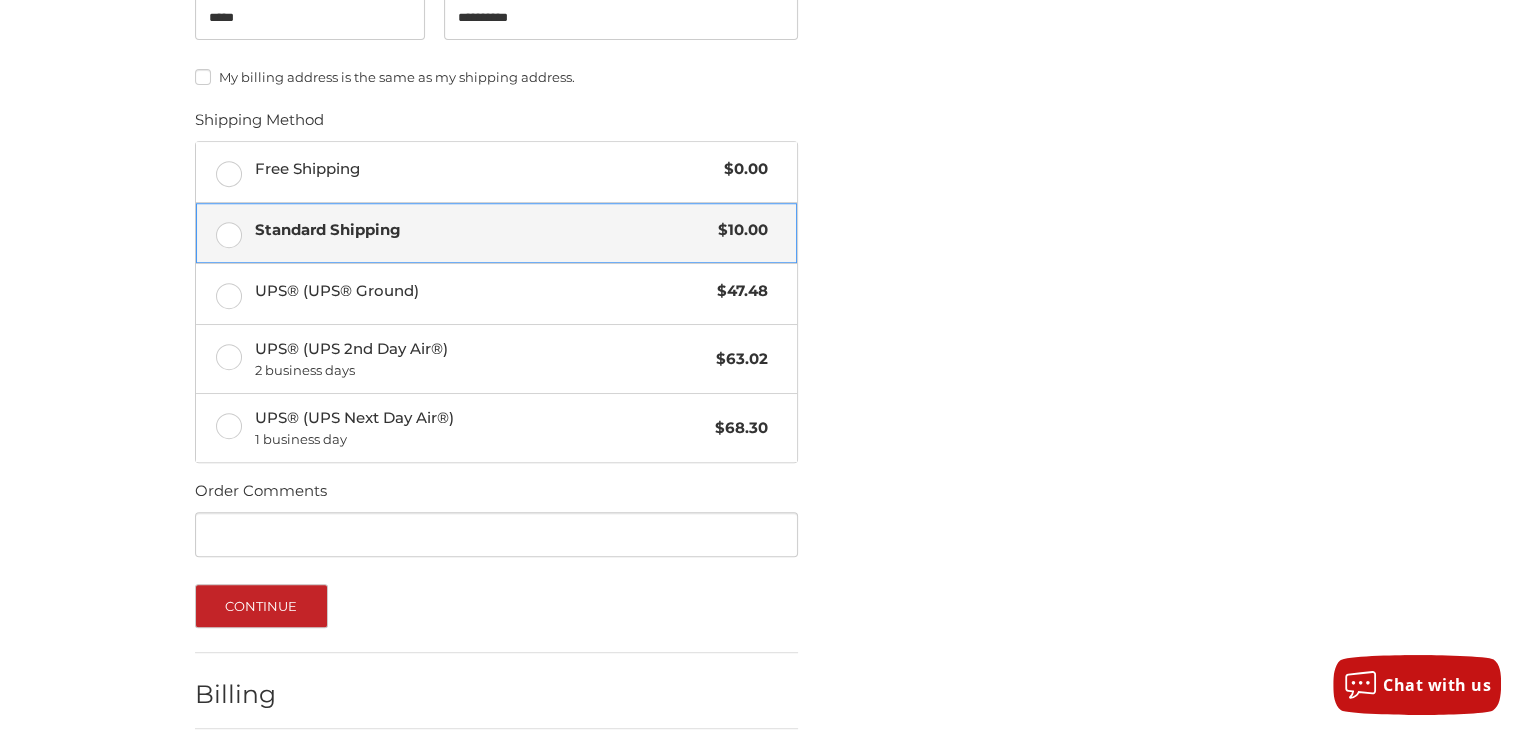scroll, scrollTop: 887, scrollLeft: 0, axis: vertical 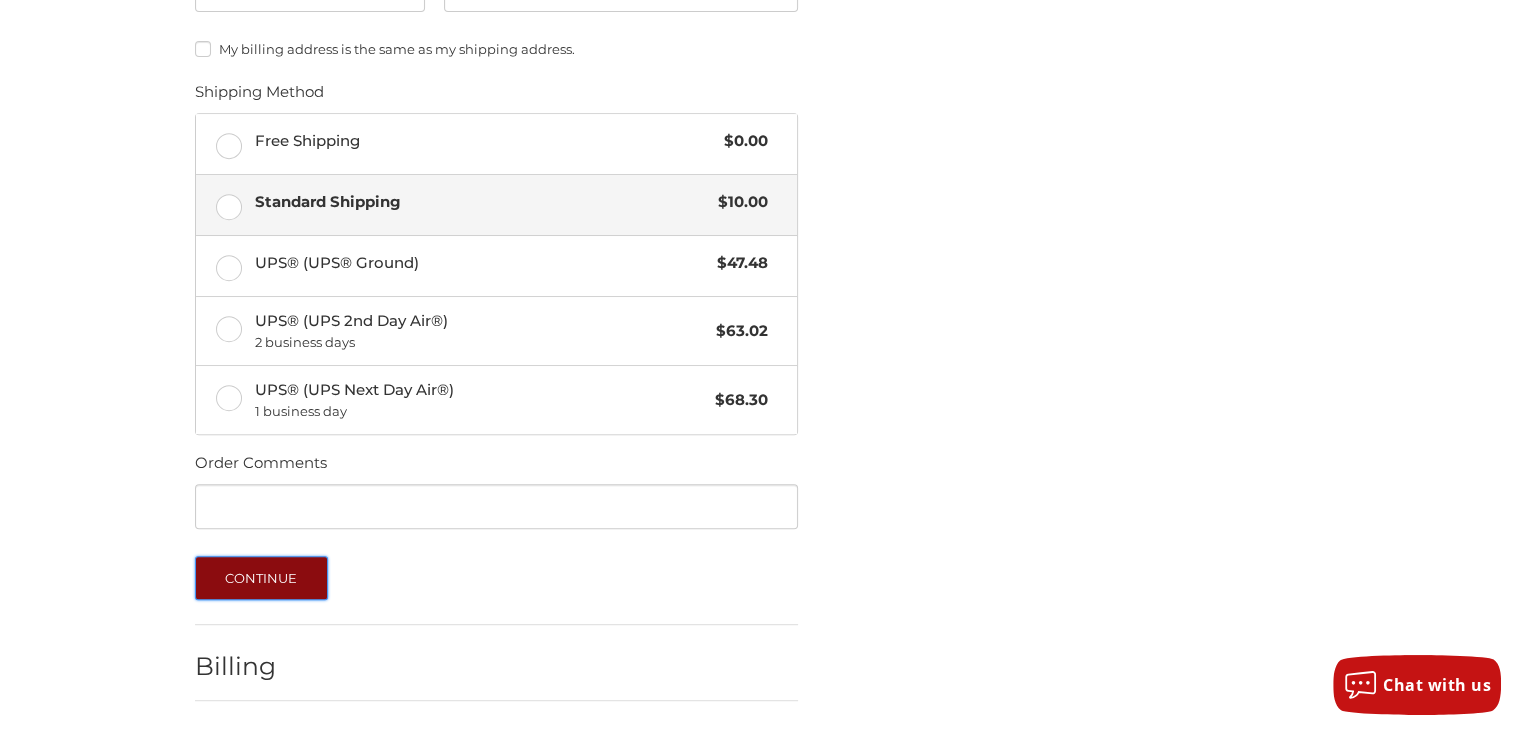 click on "Continue" at bounding box center [261, 578] 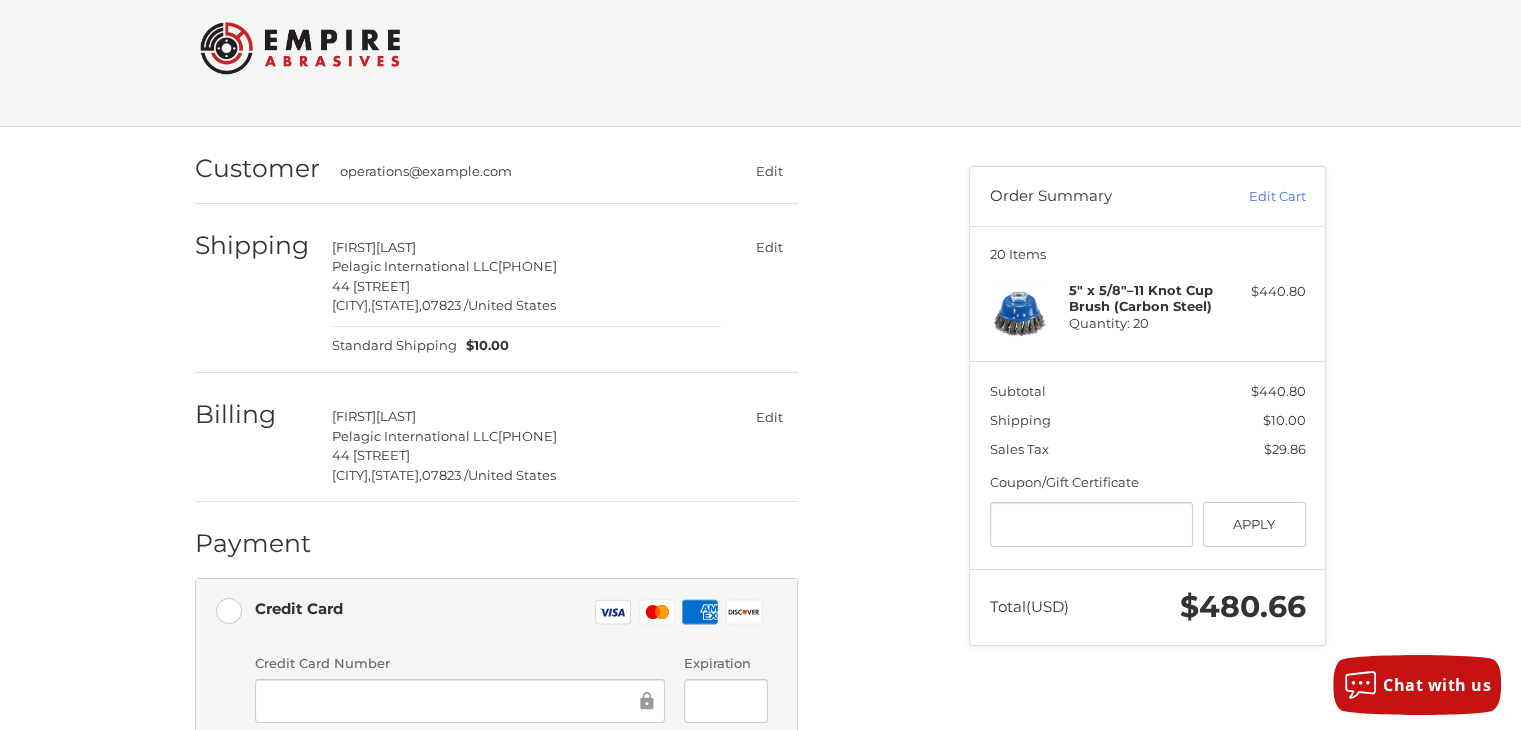 scroll, scrollTop: 0, scrollLeft: 0, axis: both 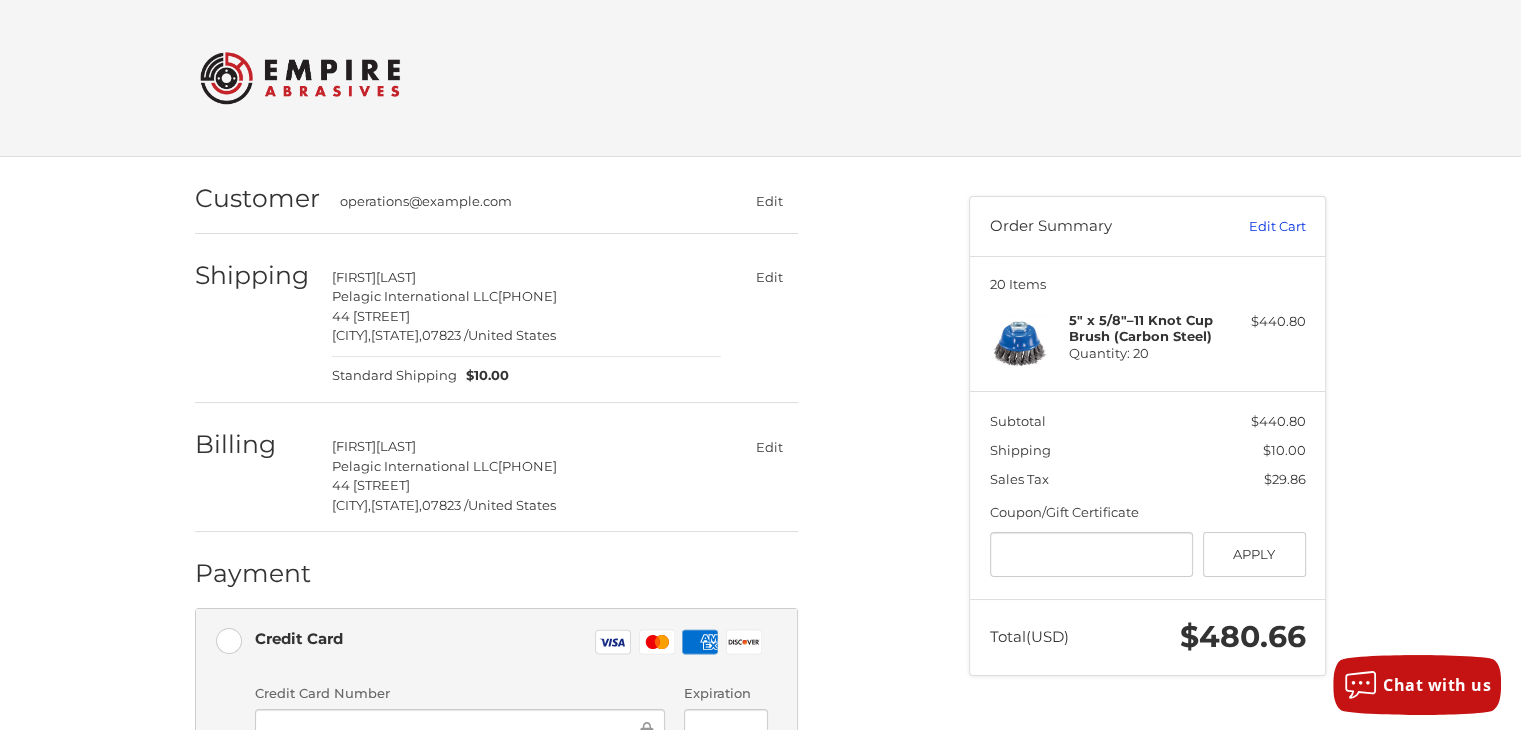 click on "Edit Cart" at bounding box center [1255, 227] 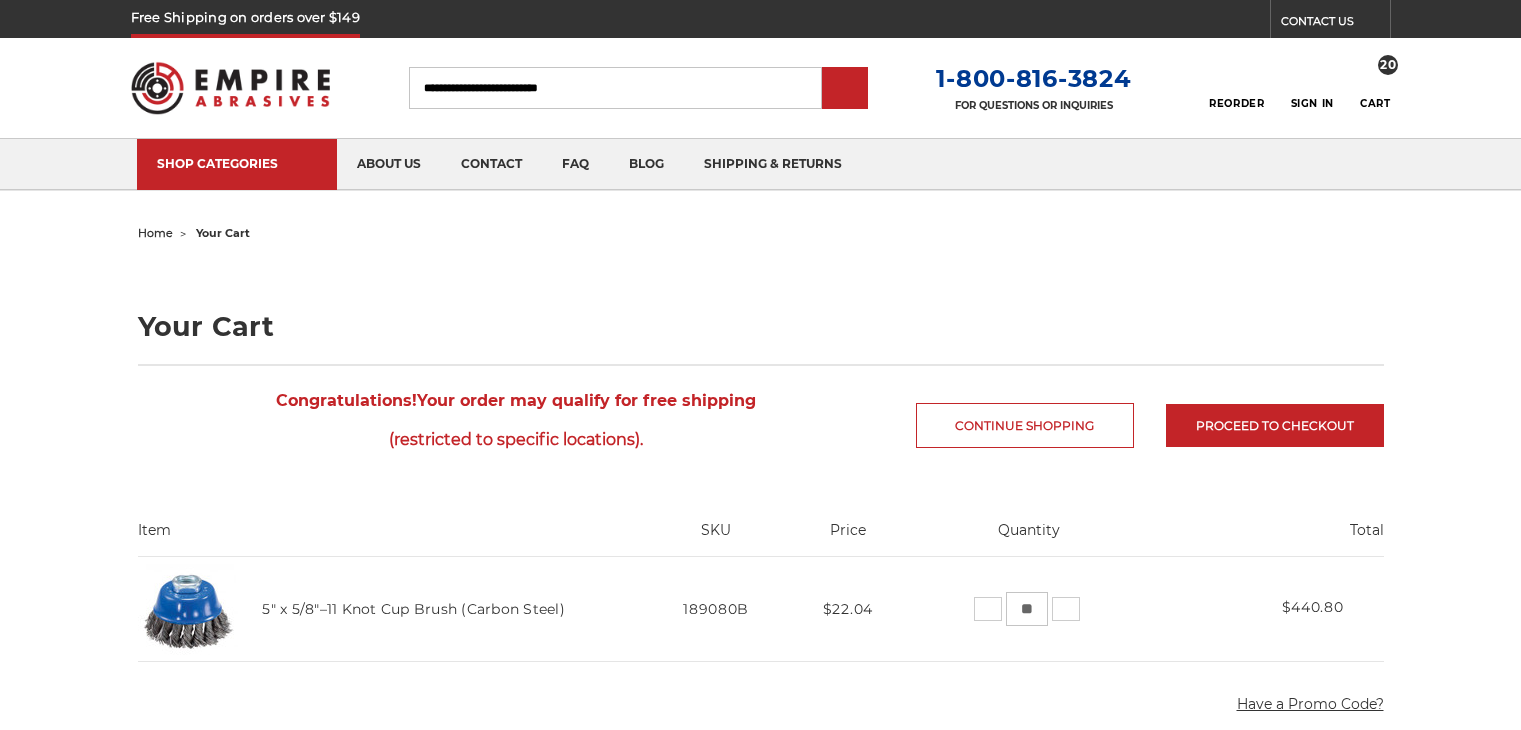 scroll, scrollTop: 0, scrollLeft: 0, axis: both 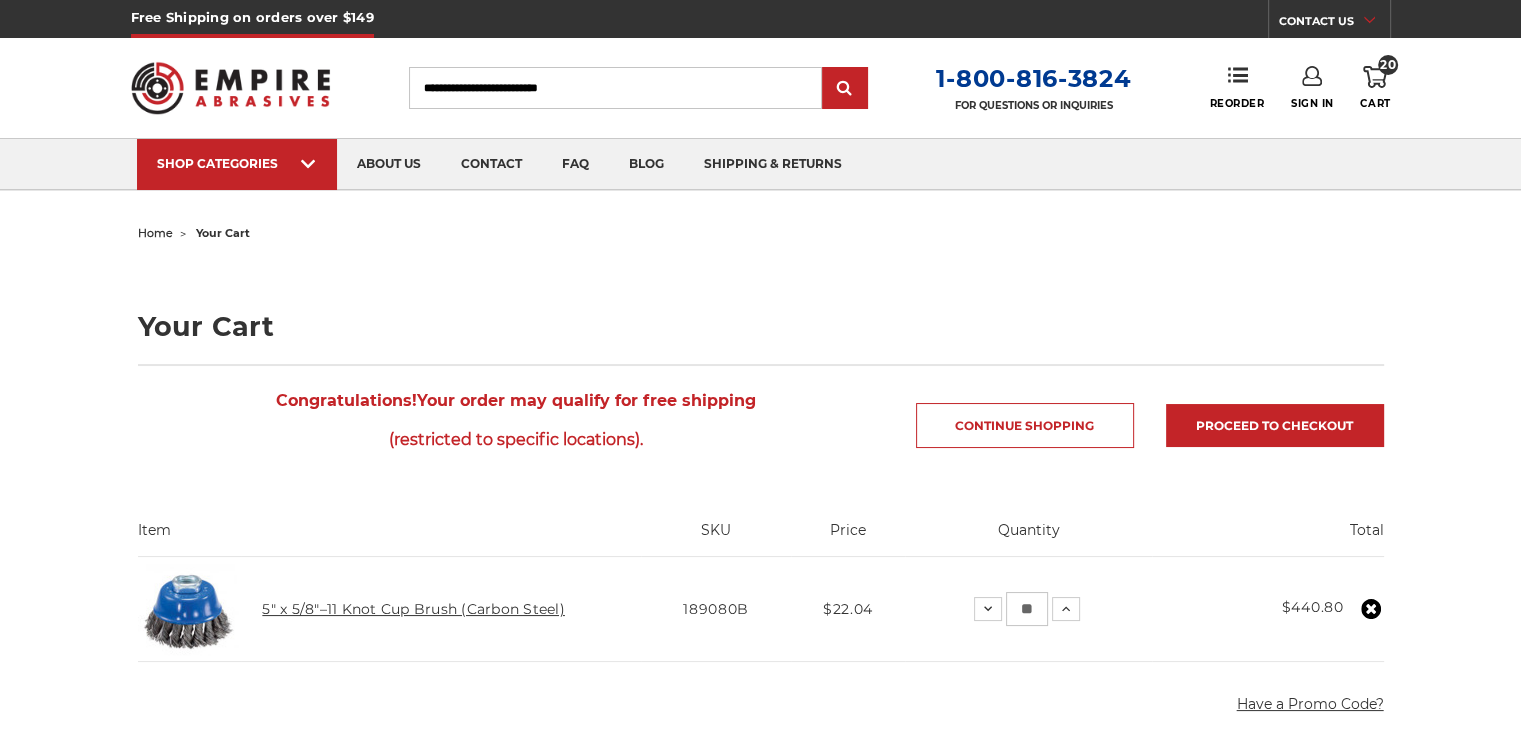 click on "5″ x 5/8″–11 Knot Cup Brush (Carbon Steel)" at bounding box center (413, 609) 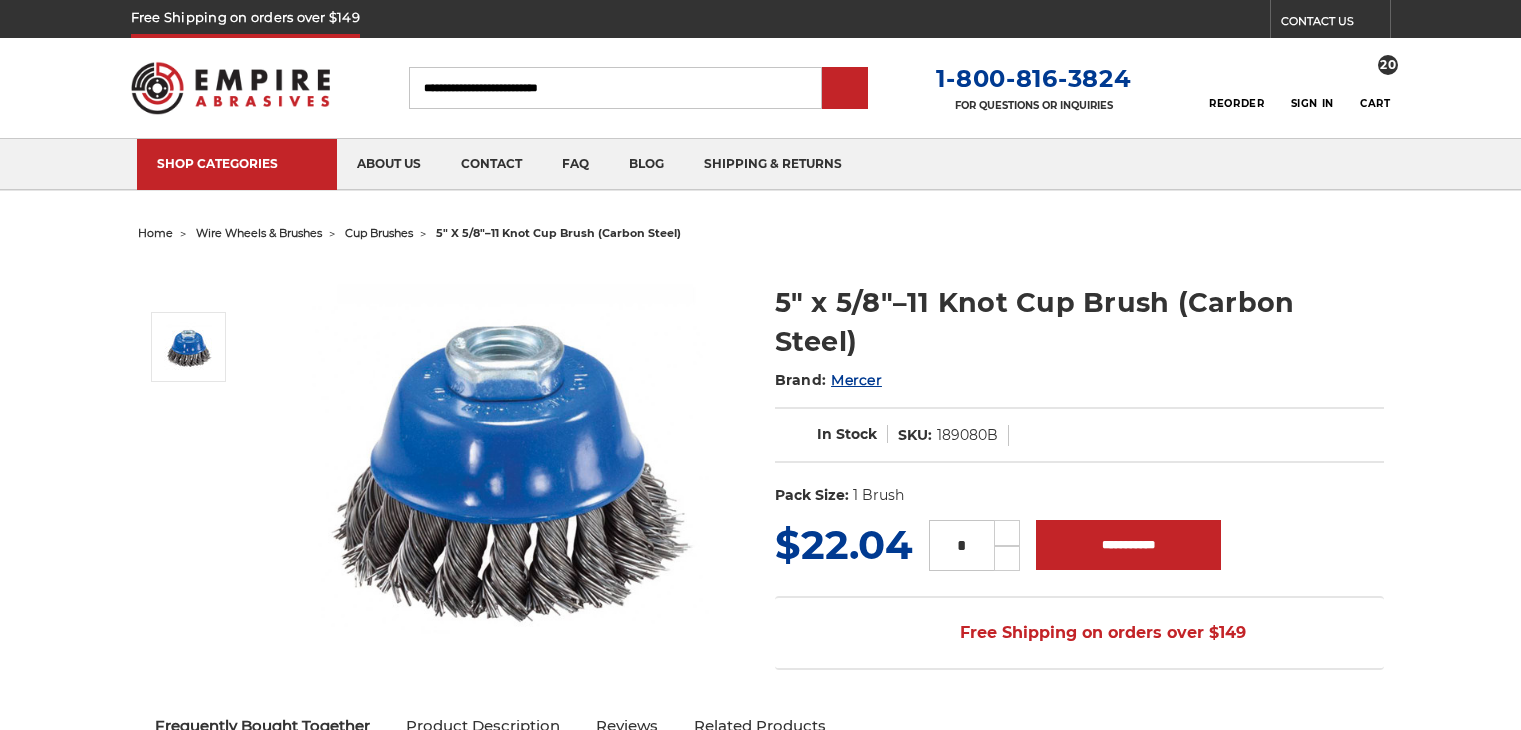 scroll, scrollTop: 0, scrollLeft: 0, axis: both 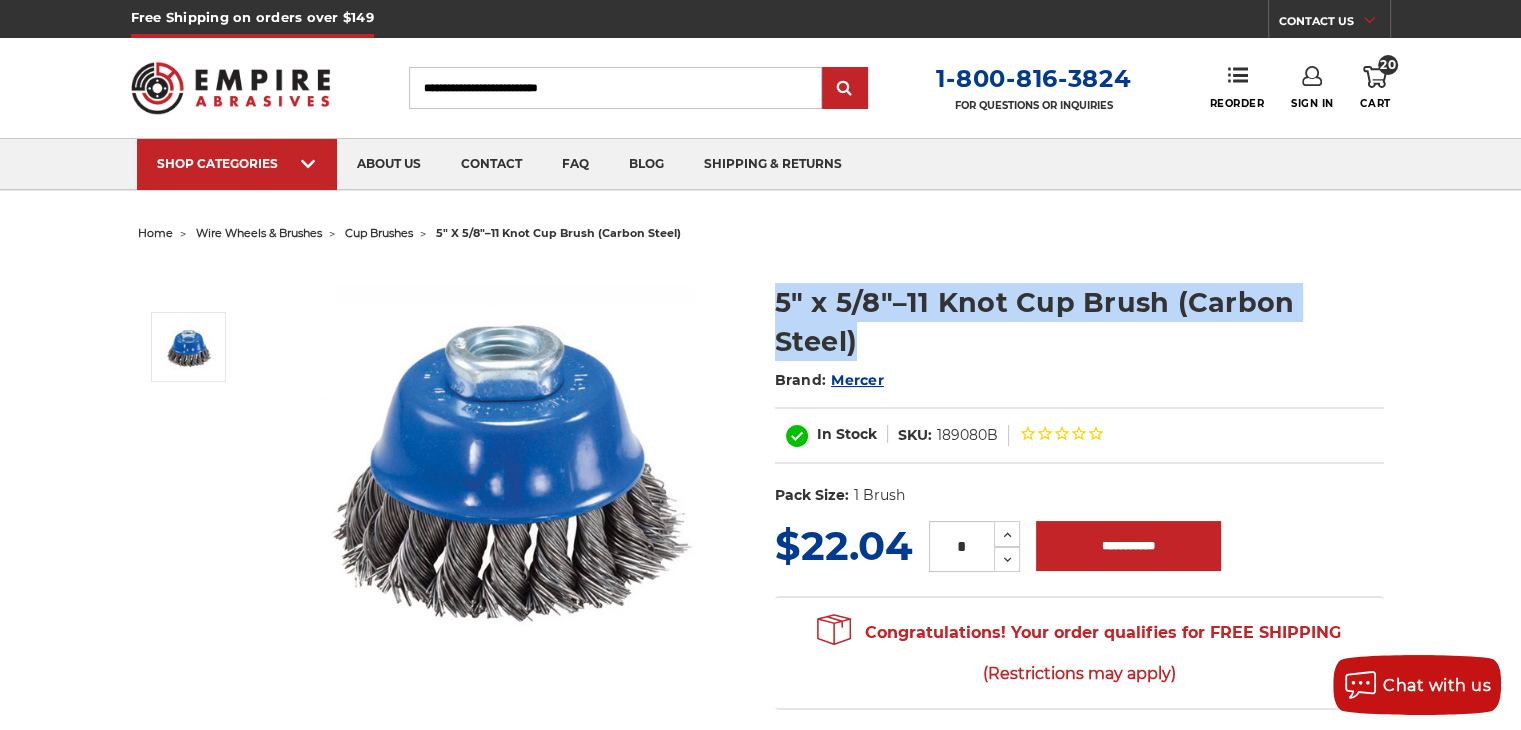 drag, startPoint x: 1395, startPoint y: 305, endPoint x: 761, endPoint y: 307, distance: 634.0032 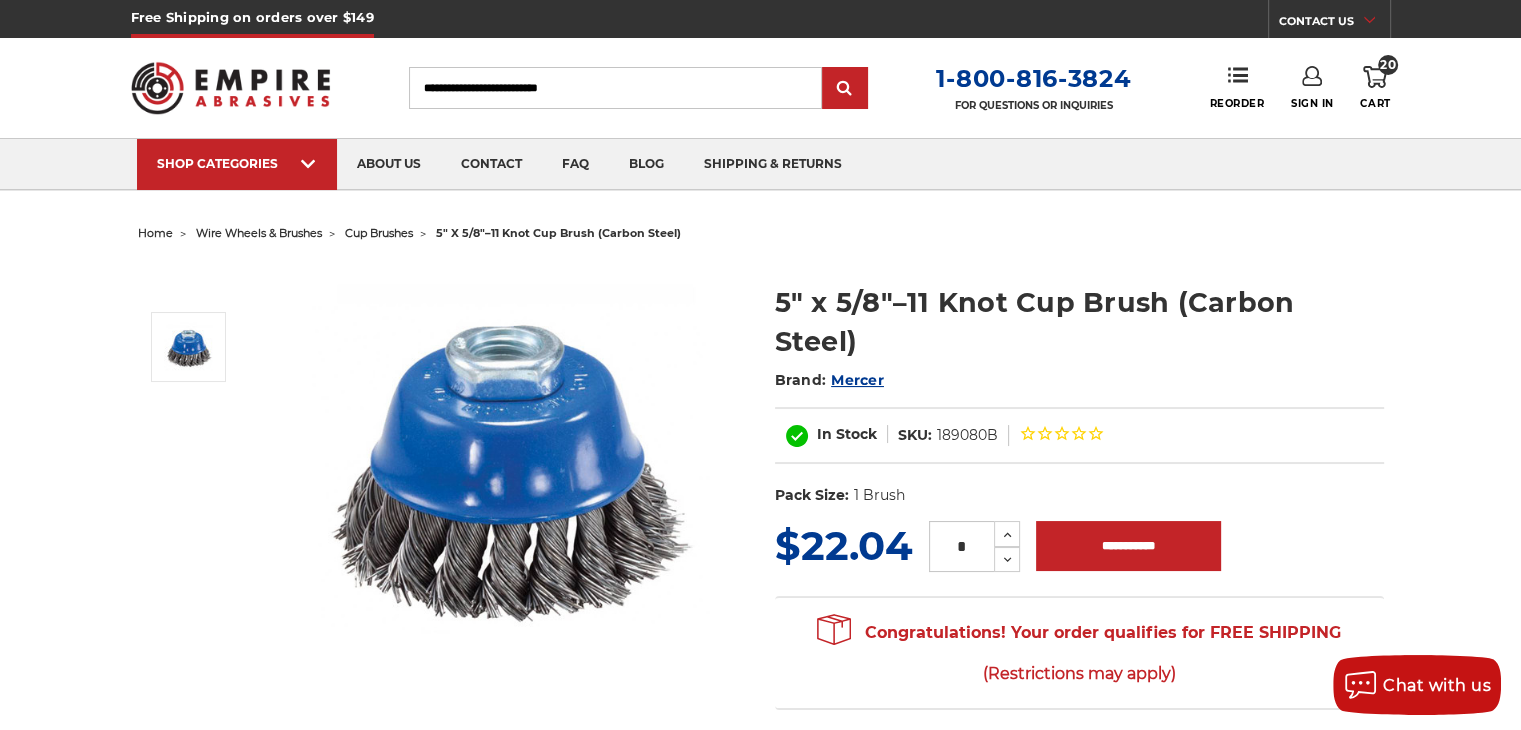 click on "Brand:   Mercer" at bounding box center (1079, 380) 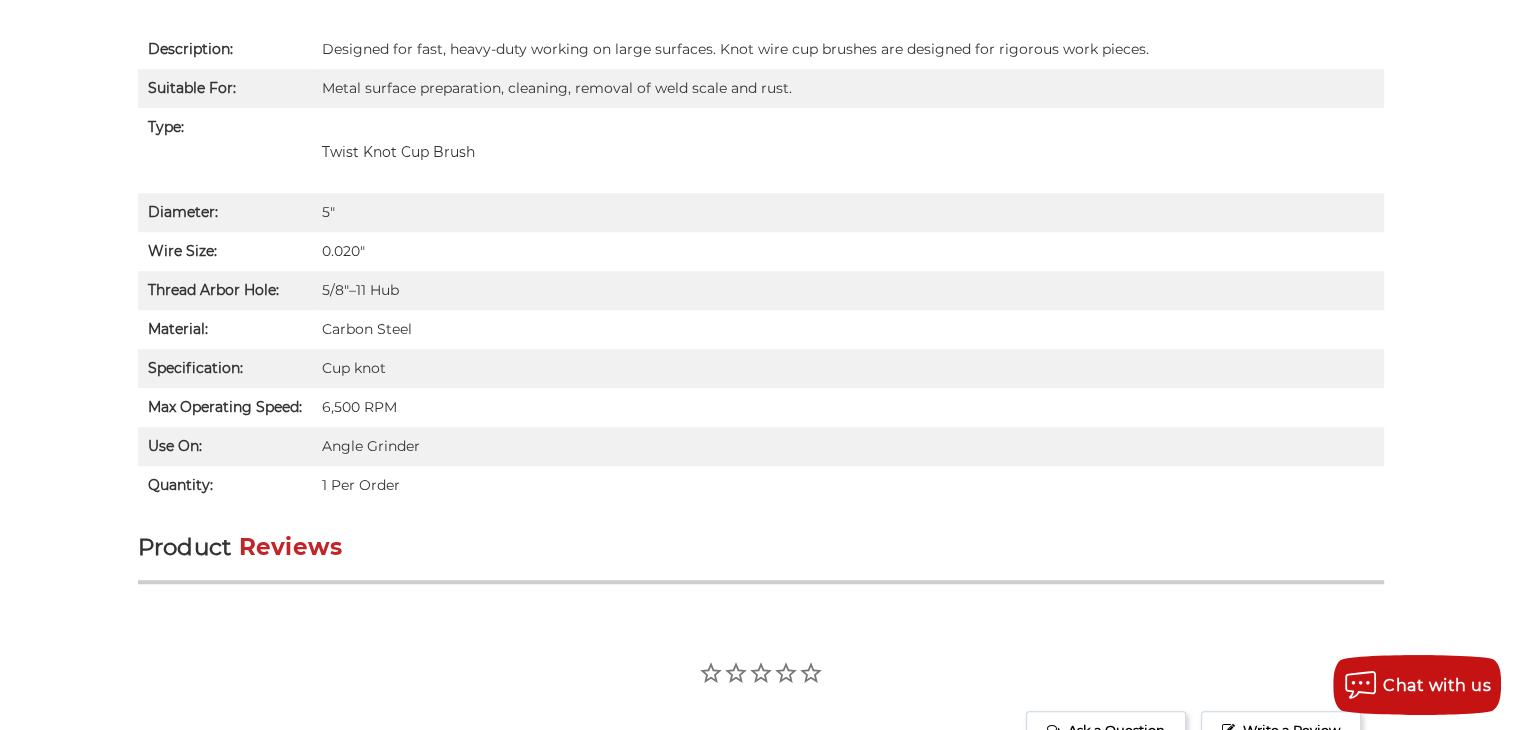 scroll, scrollTop: 1400, scrollLeft: 0, axis: vertical 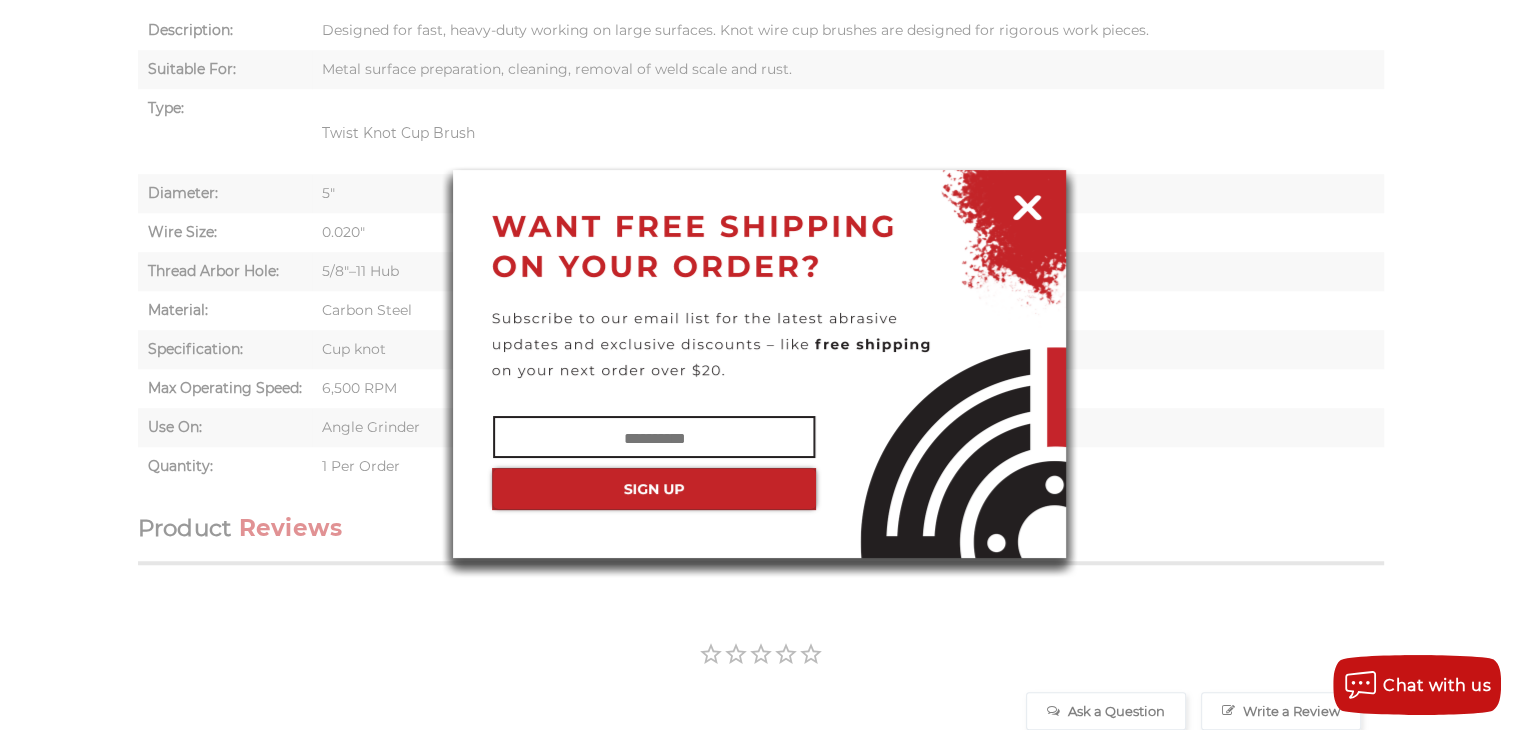 click at bounding box center [1027, 204] 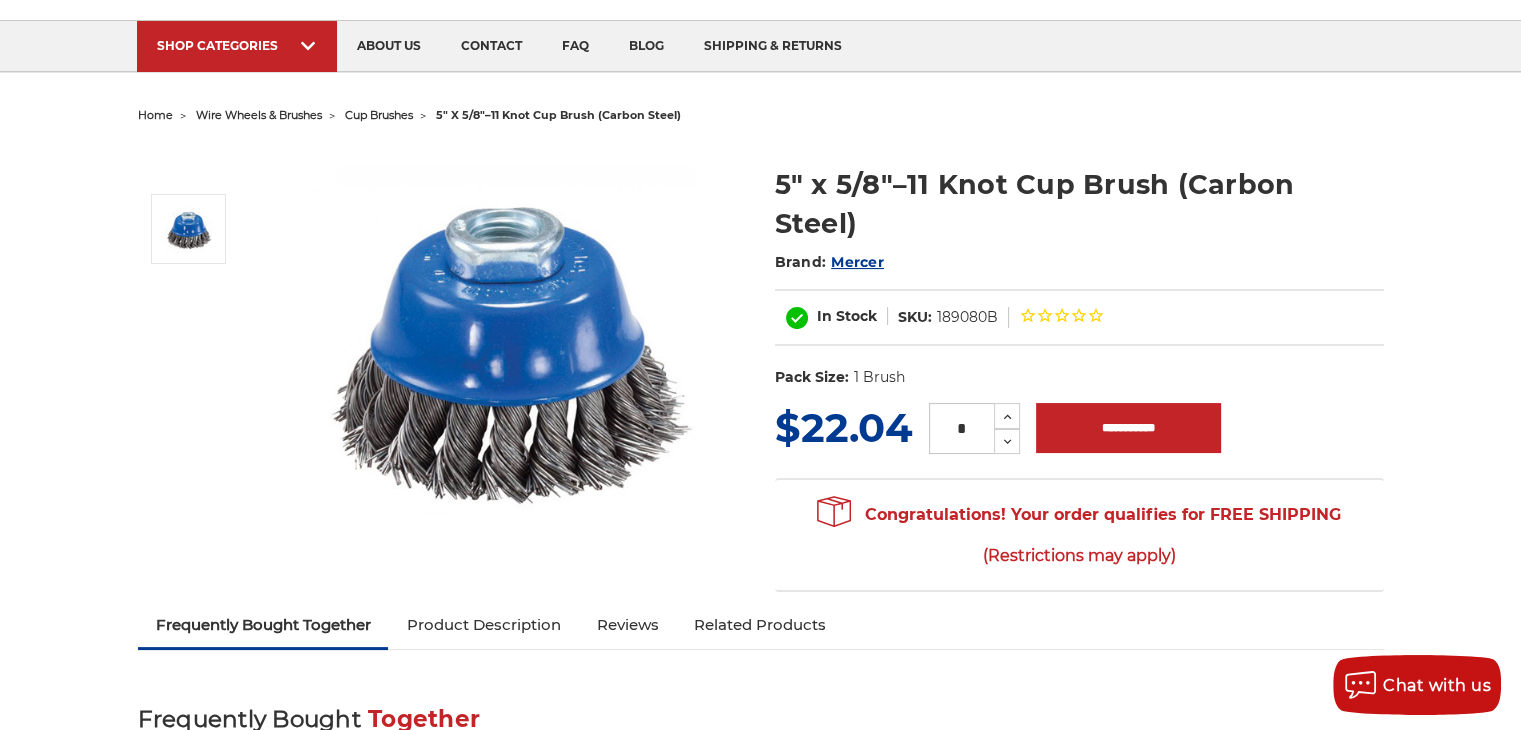 scroll, scrollTop: 0, scrollLeft: 0, axis: both 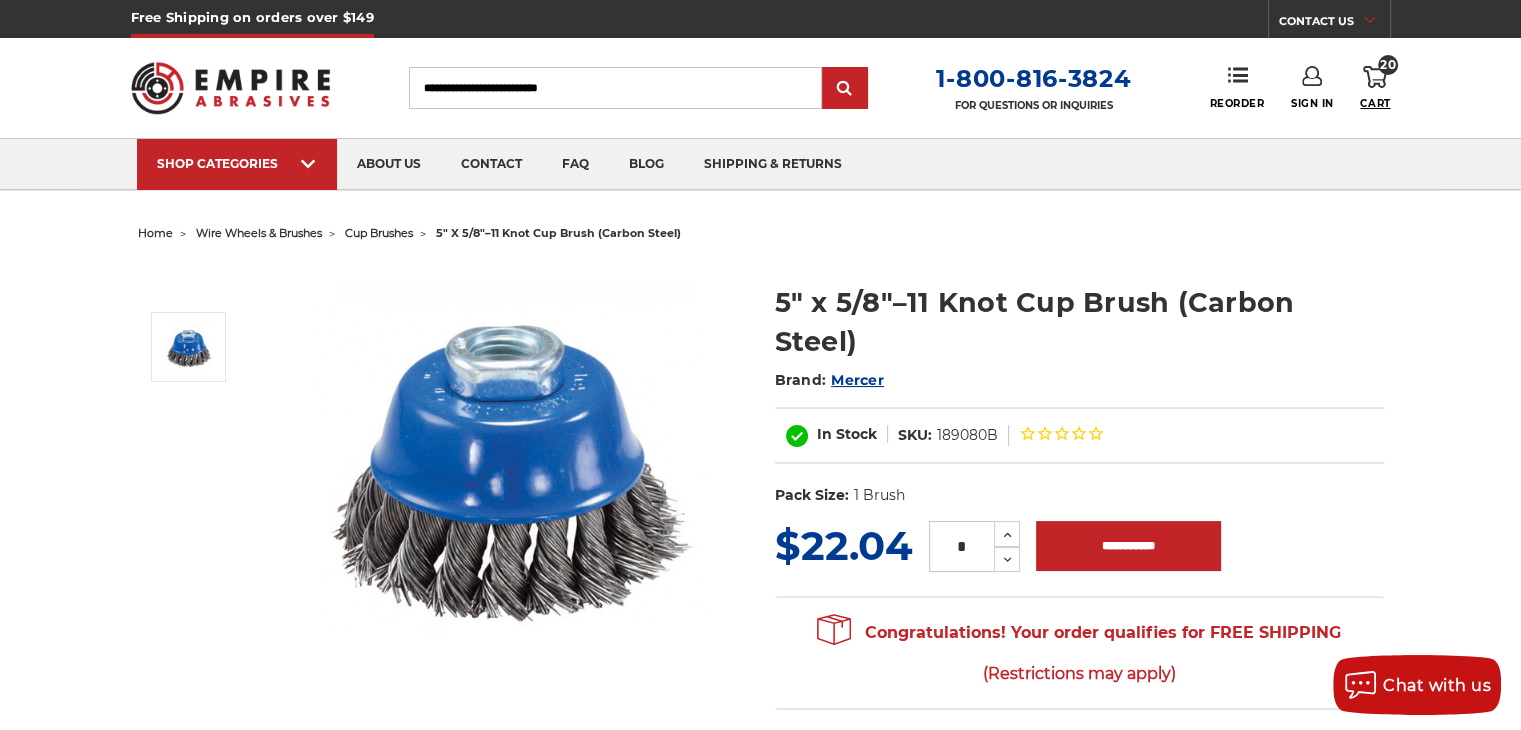 click on "Cart" at bounding box center [1375, 103] 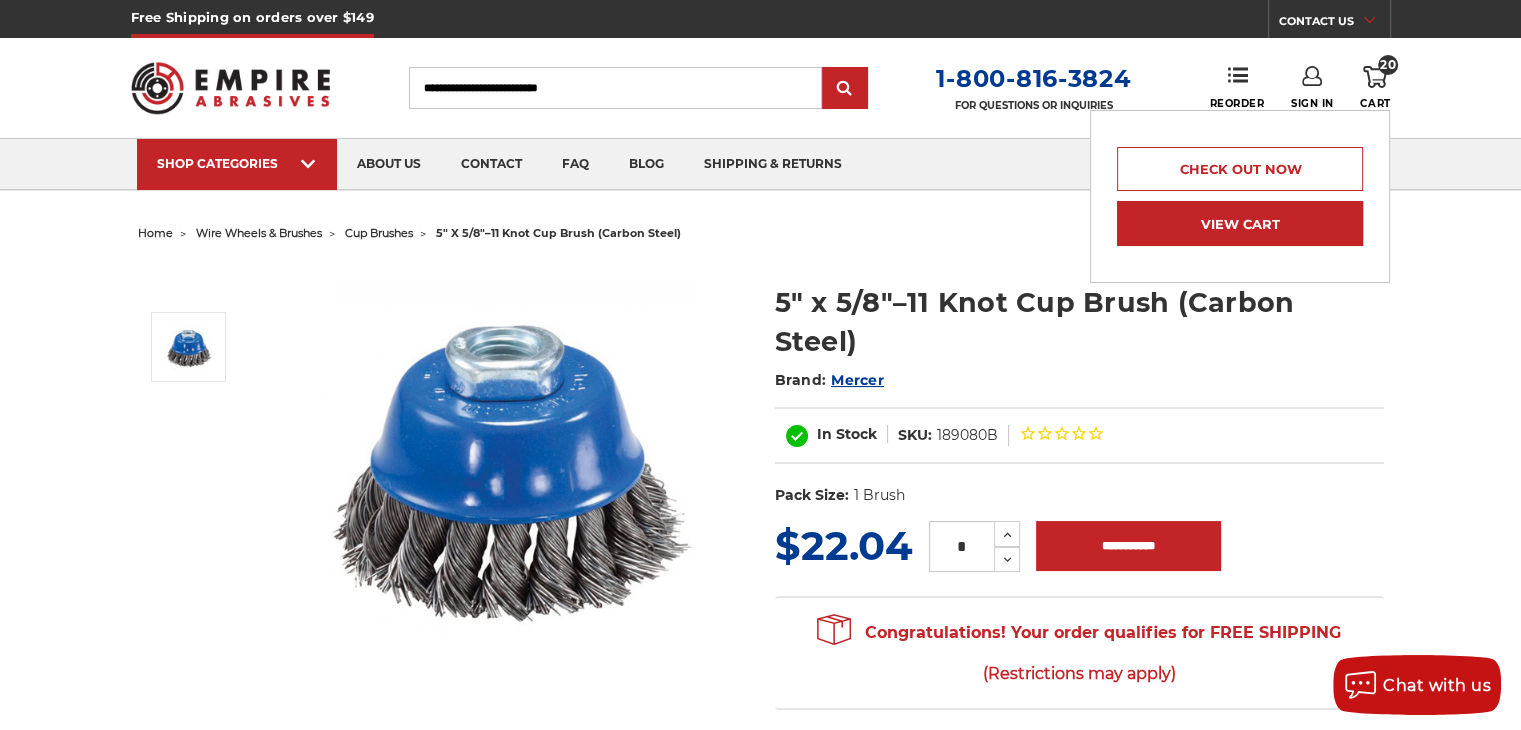 click on "View Cart" at bounding box center [1240, 223] 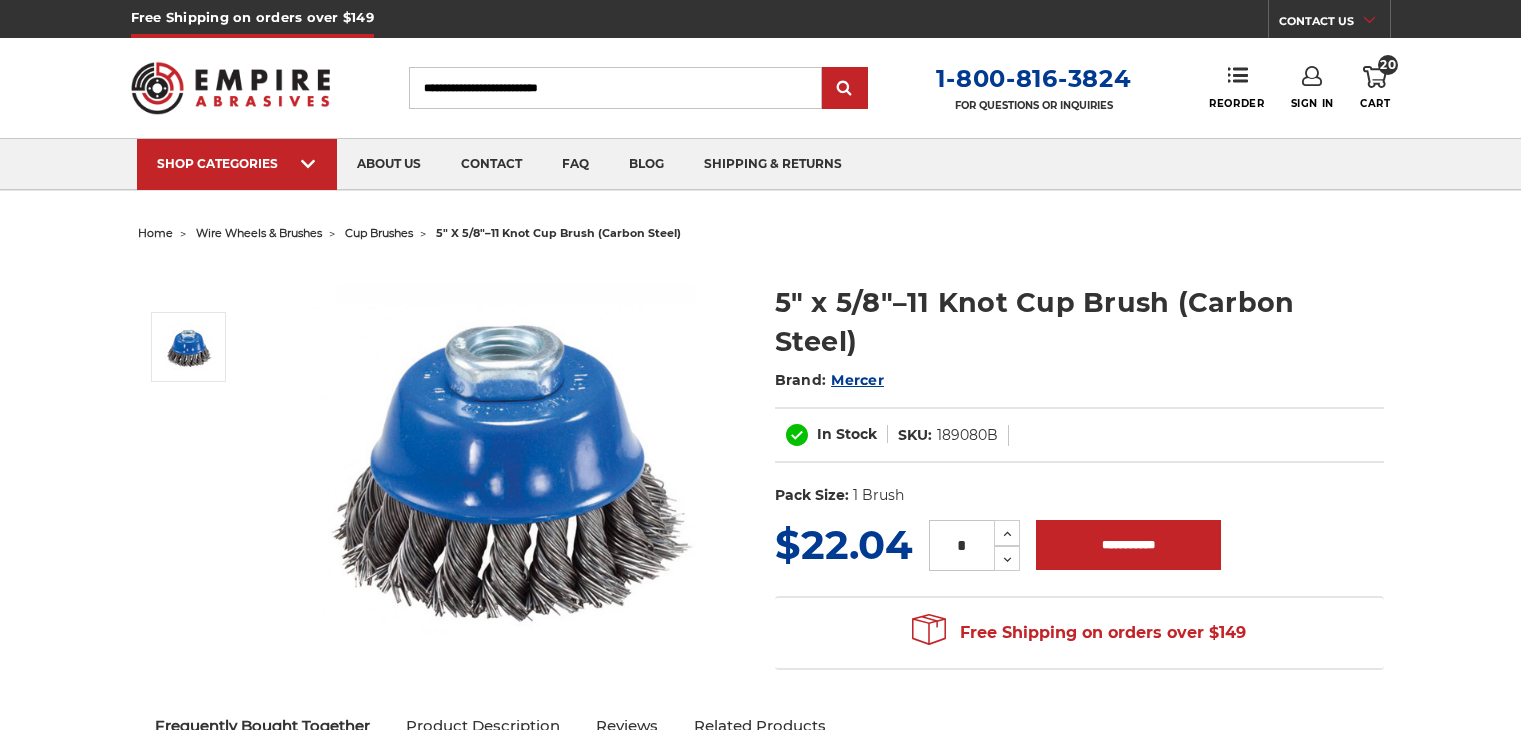 scroll, scrollTop: 0, scrollLeft: 0, axis: both 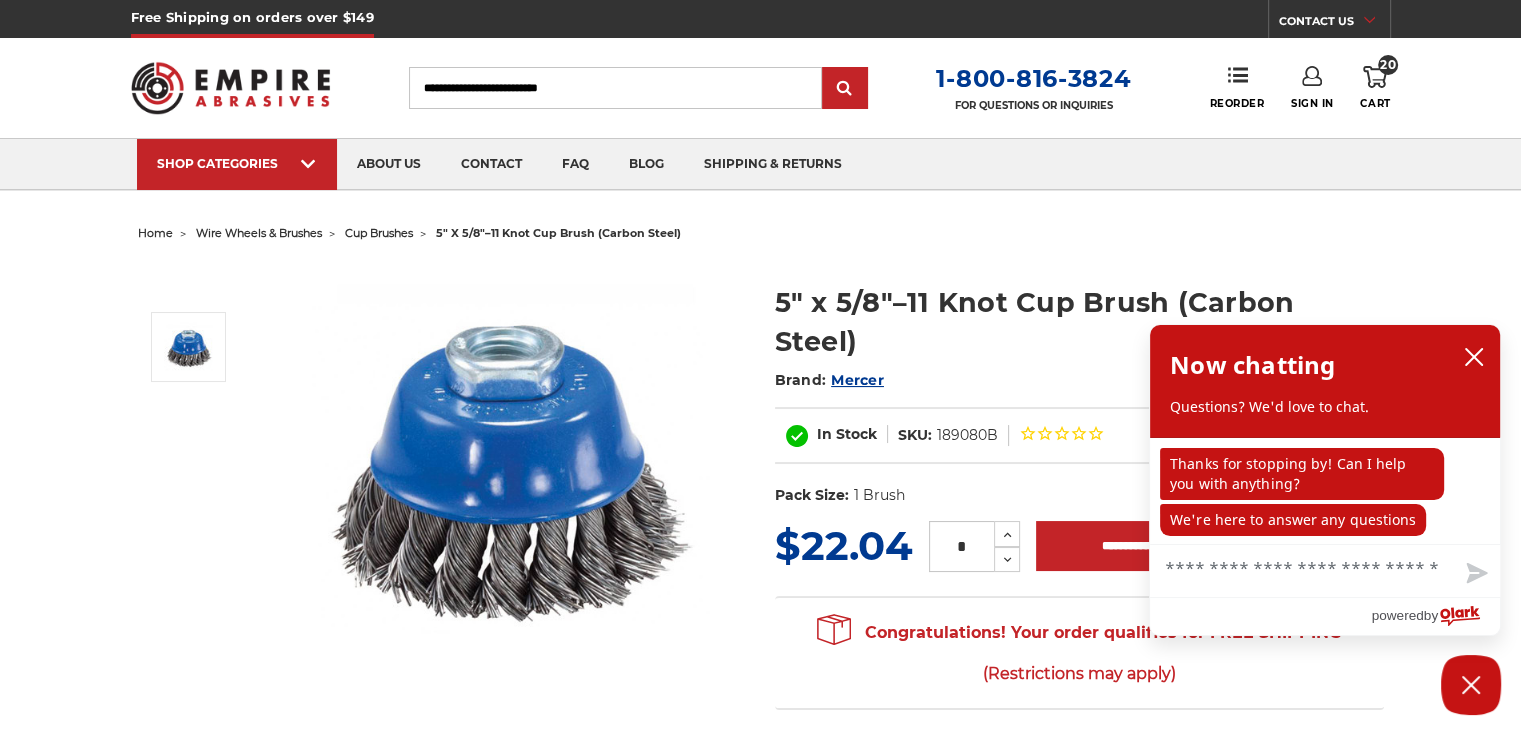 click 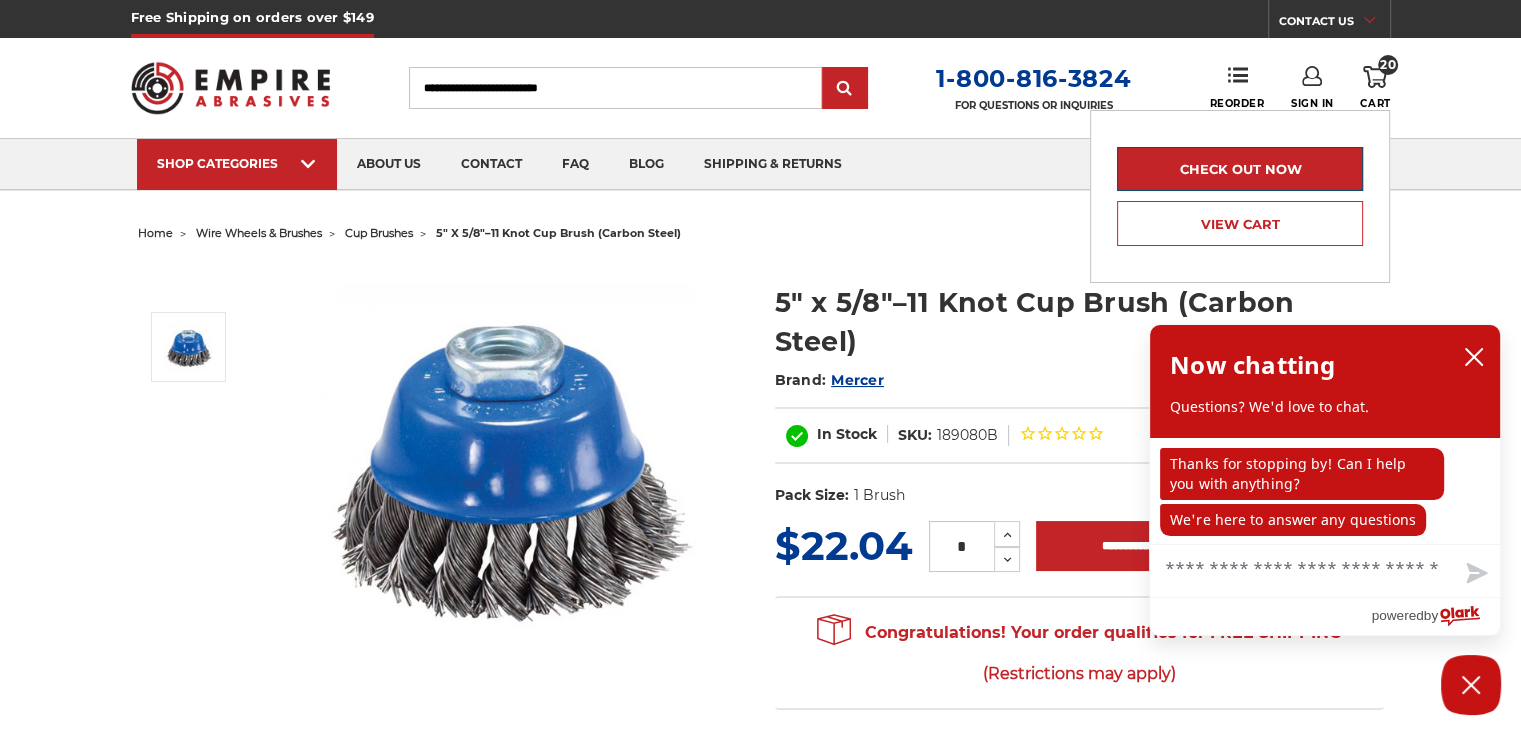 click on "Check out now" at bounding box center [1240, 169] 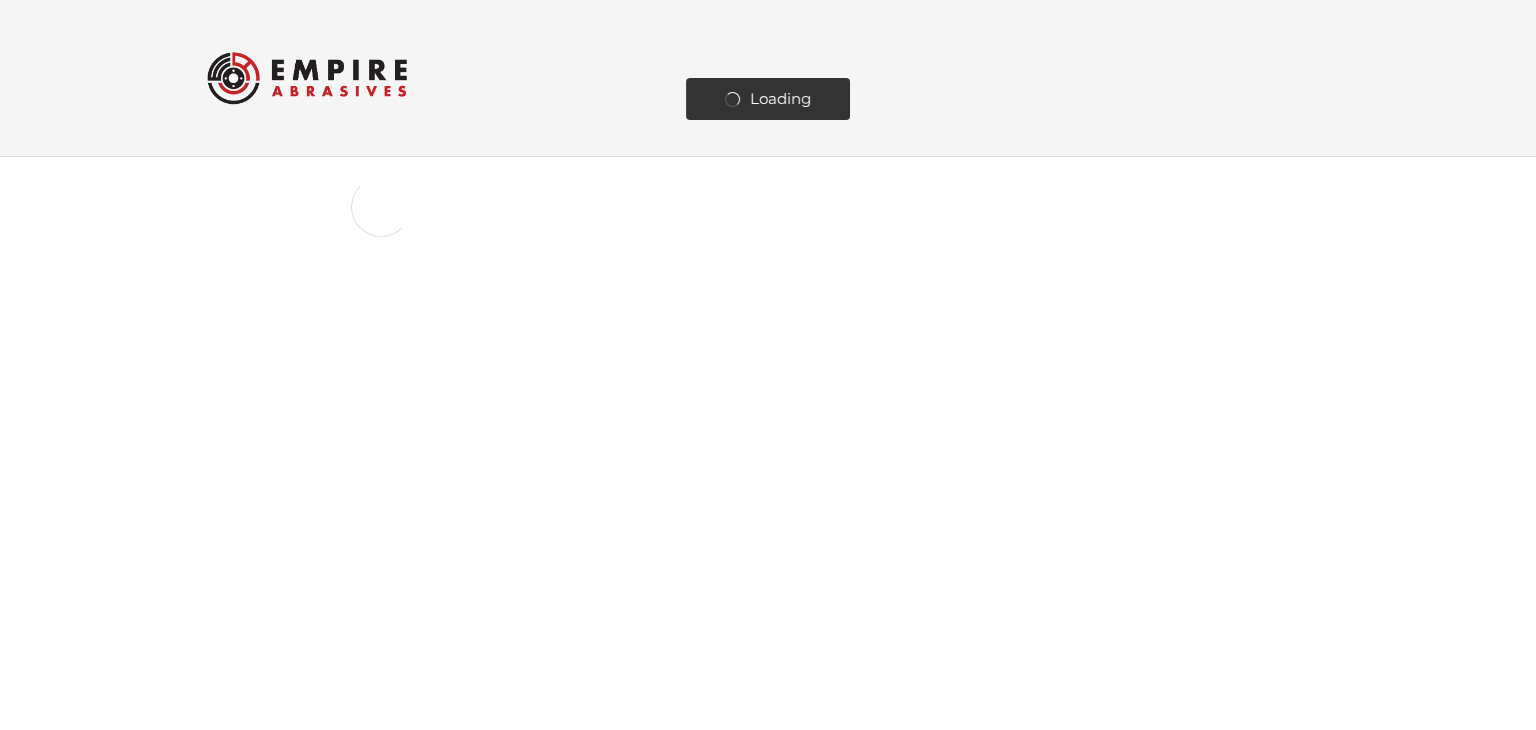 scroll, scrollTop: 0, scrollLeft: 0, axis: both 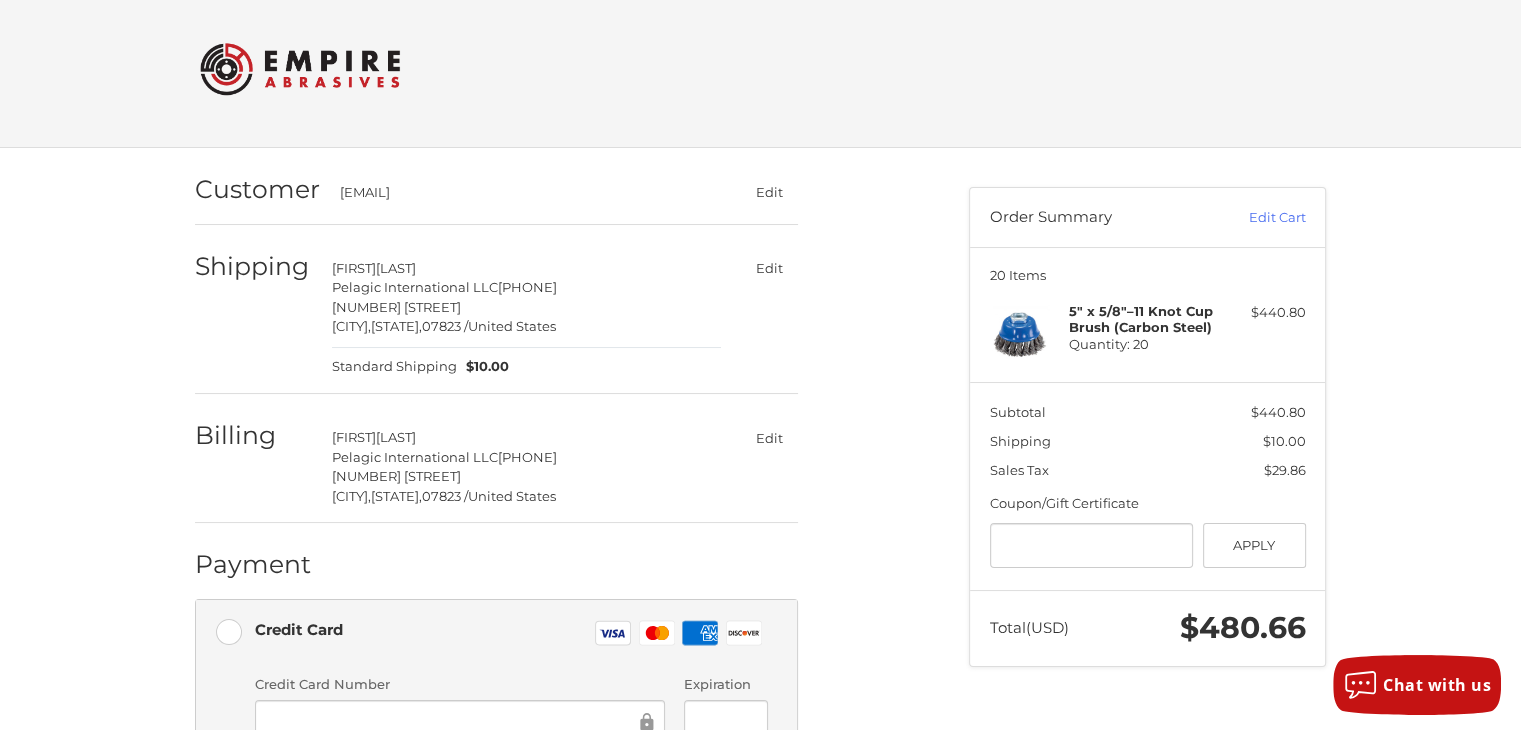 click on "Standard Shipping" at bounding box center [394, 367] 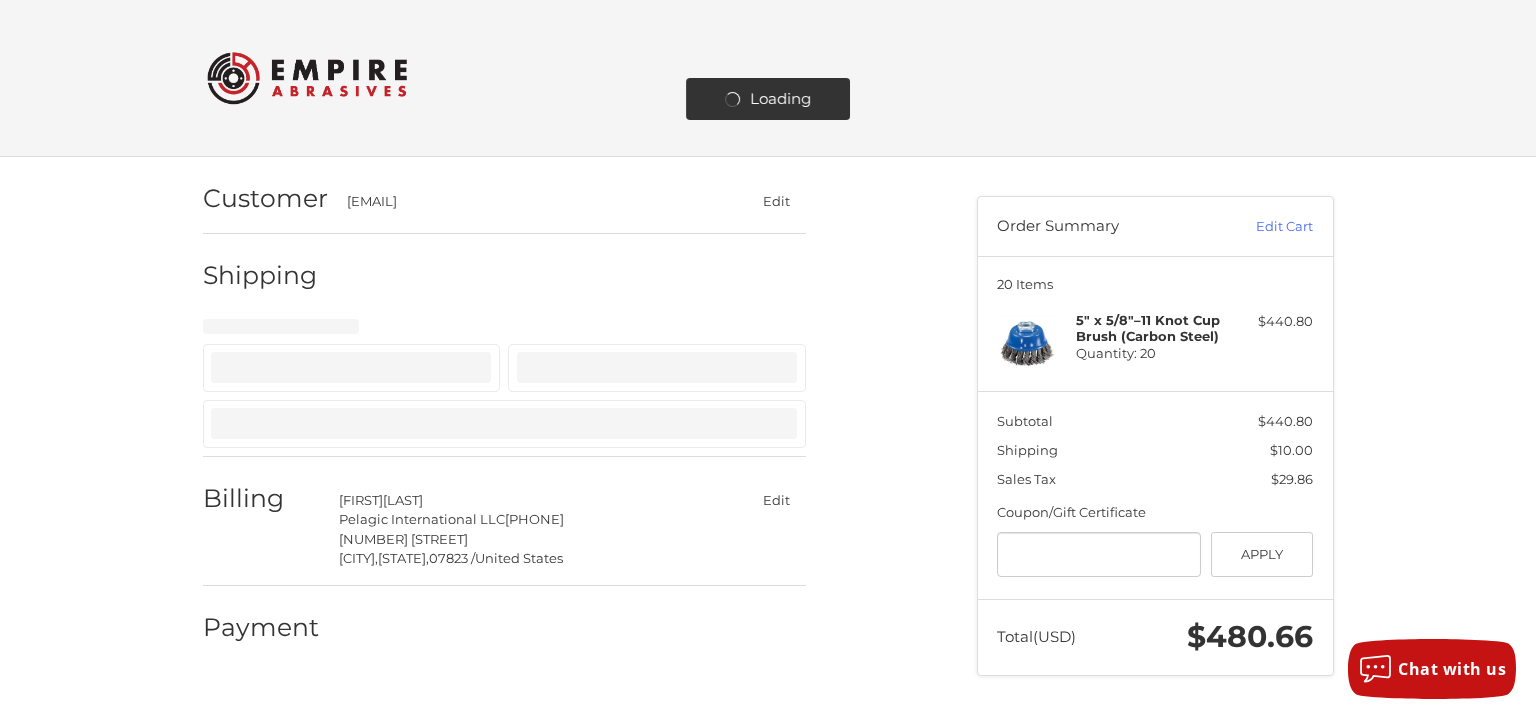 select on "**" 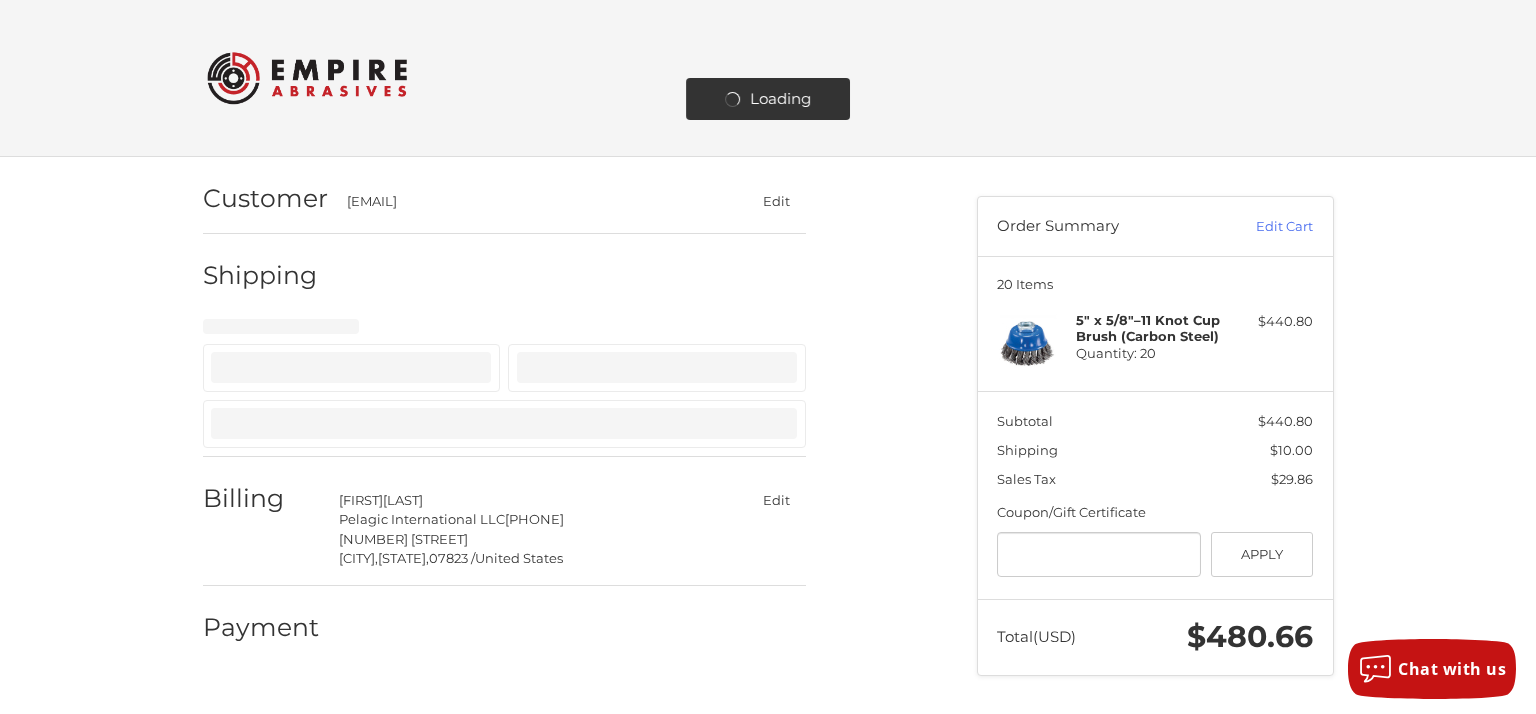 select on "**" 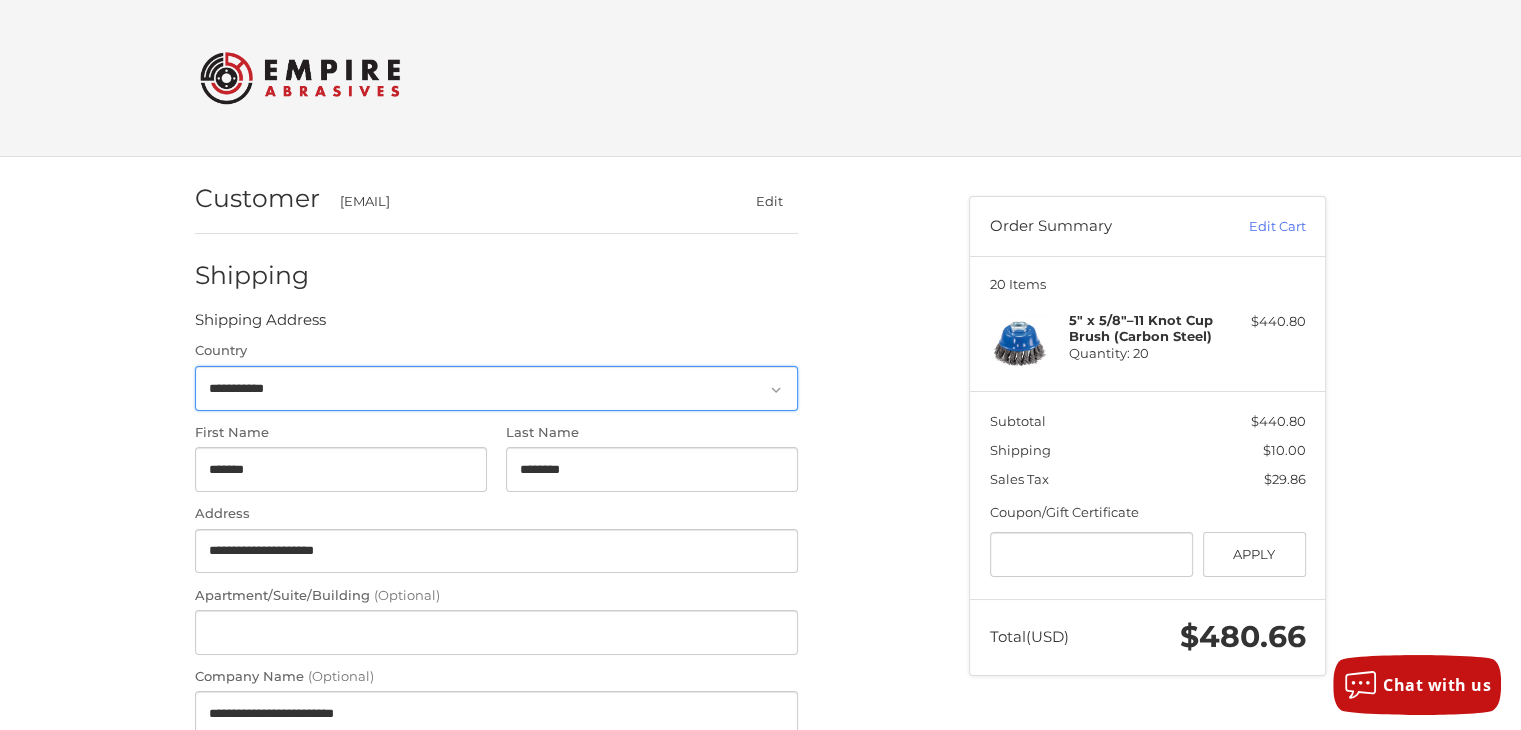 scroll, scrollTop: 0, scrollLeft: 0, axis: both 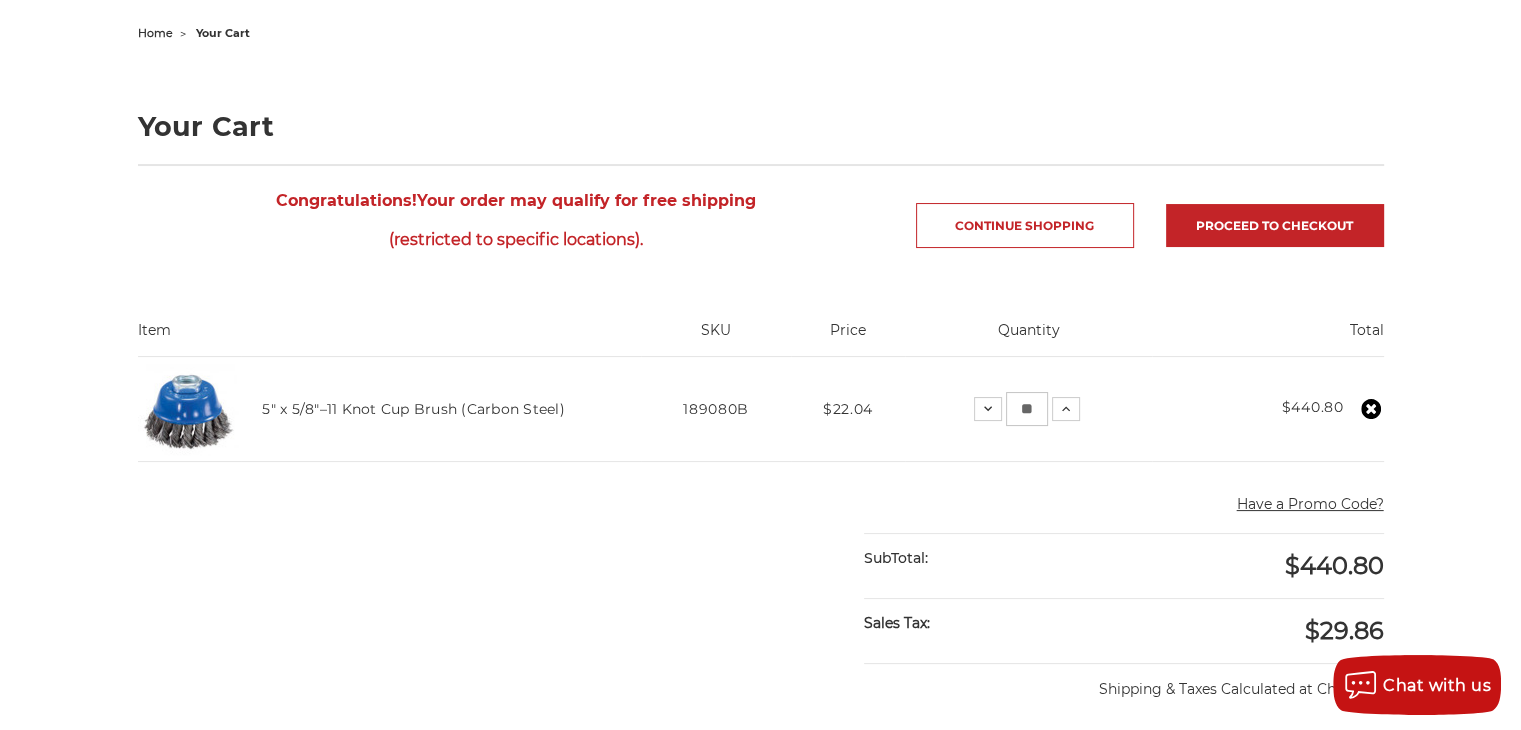 click 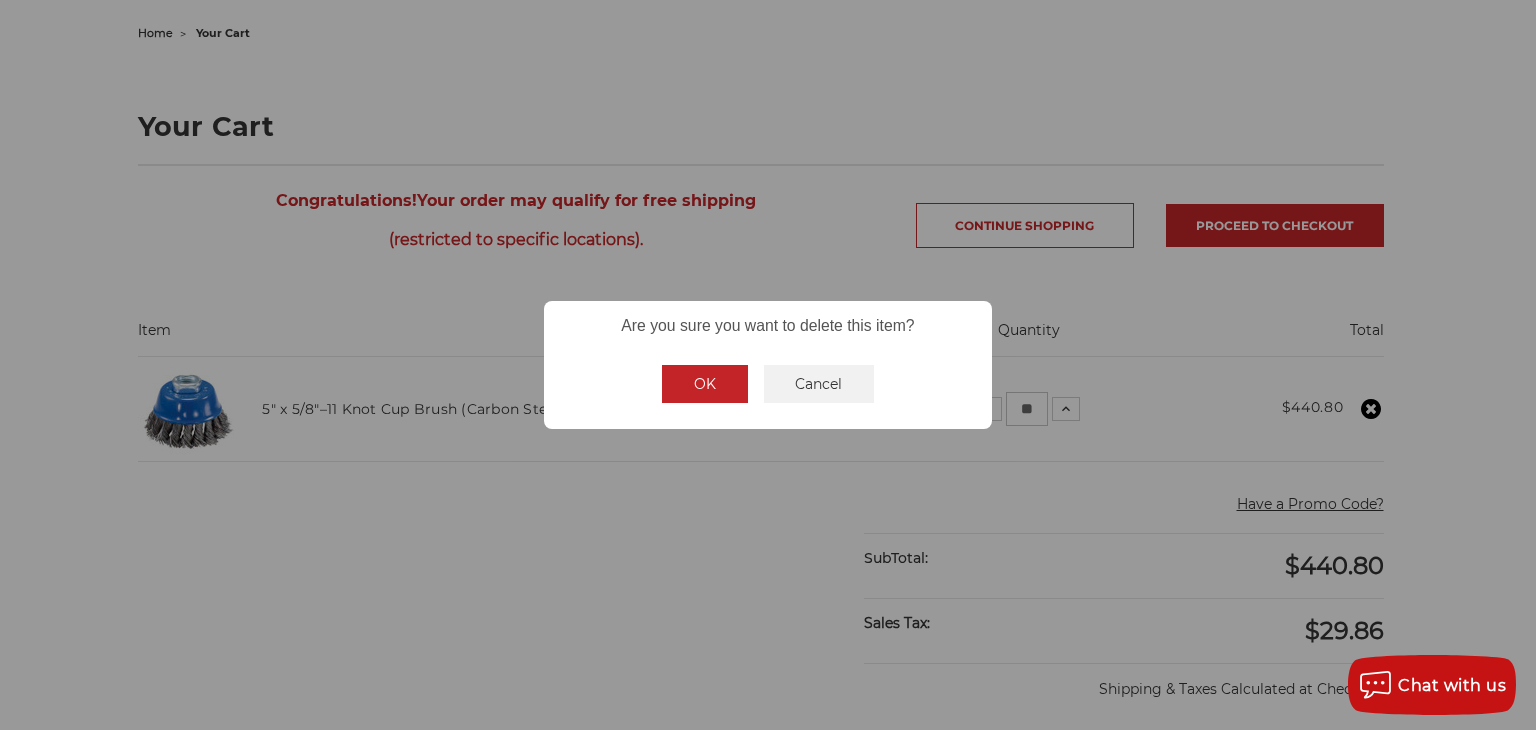 click on "OK" at bounding box center [705, 384] 